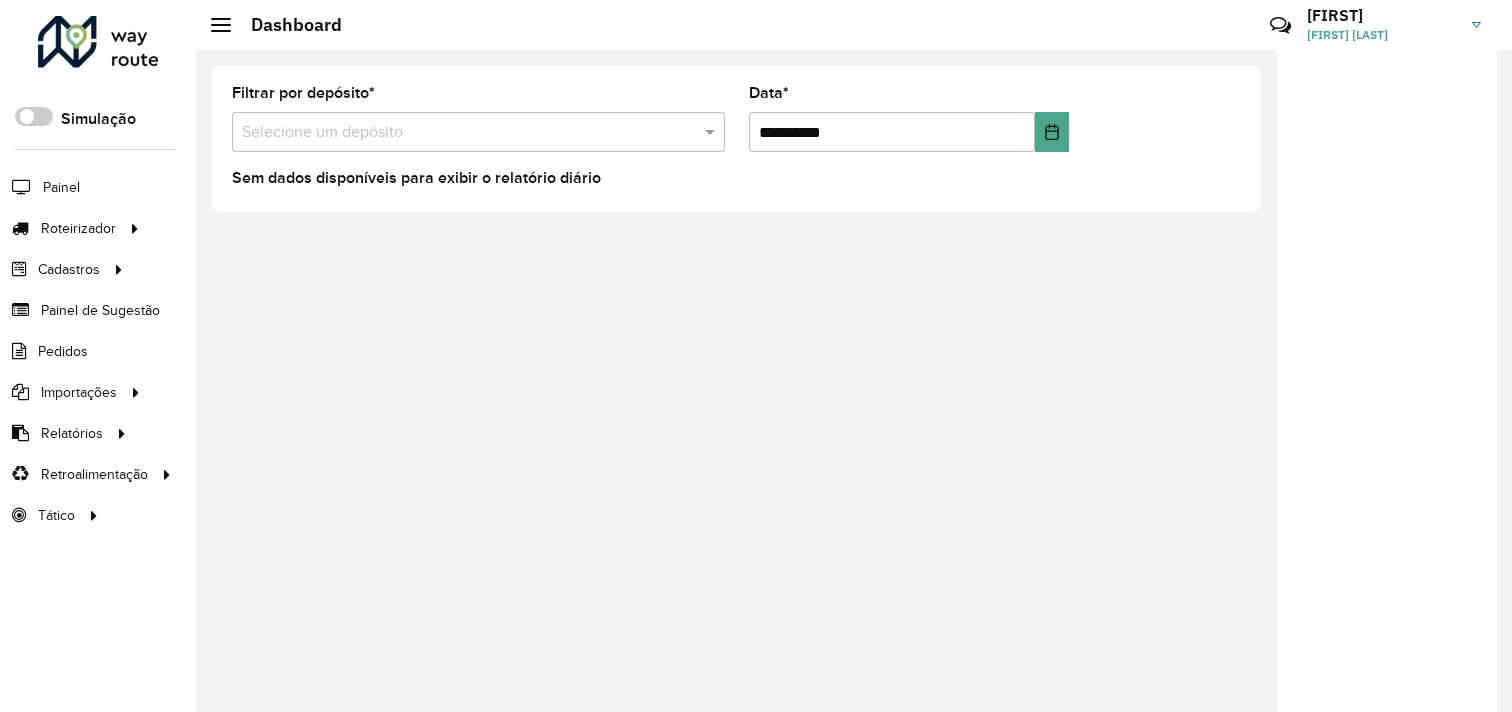 scroll, scrollTop: 0, scrollLeft: 0, axis: both 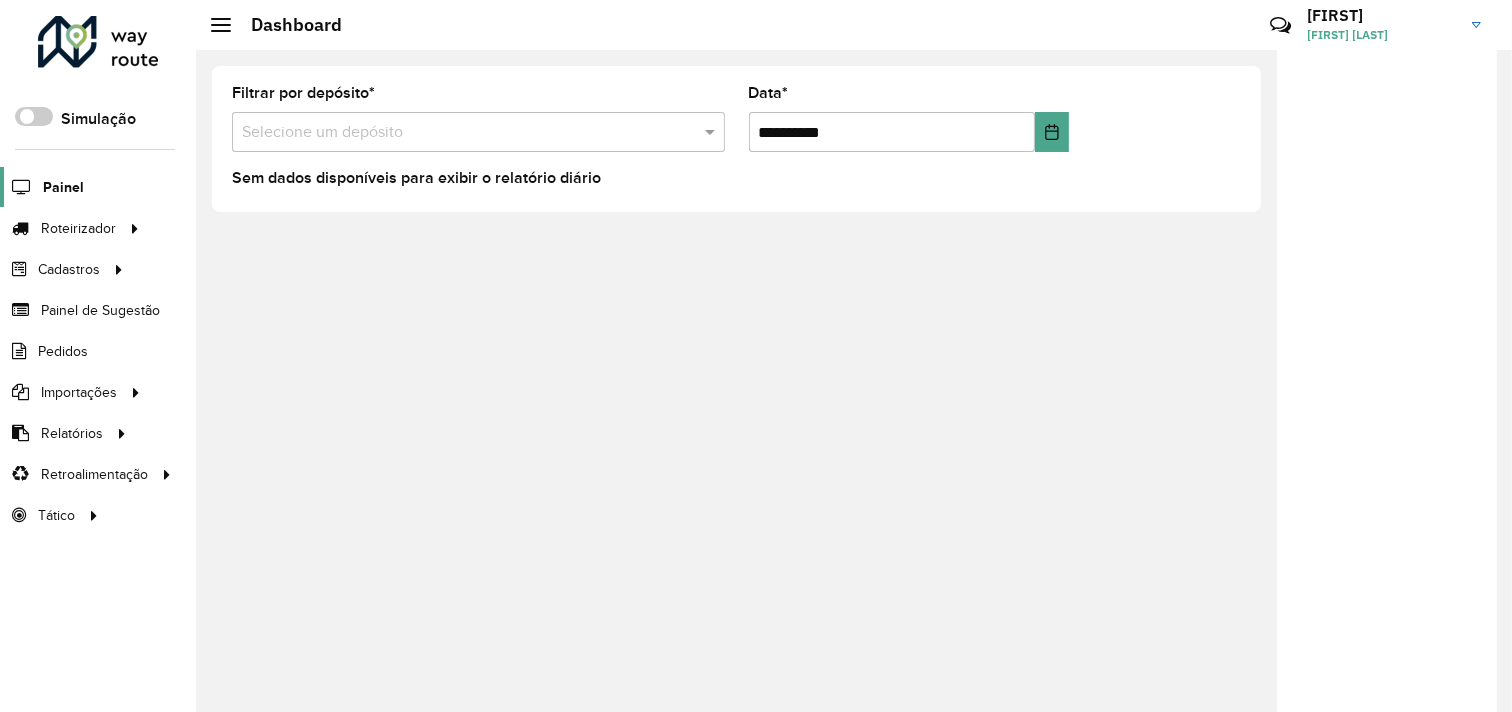 click on "Painel" 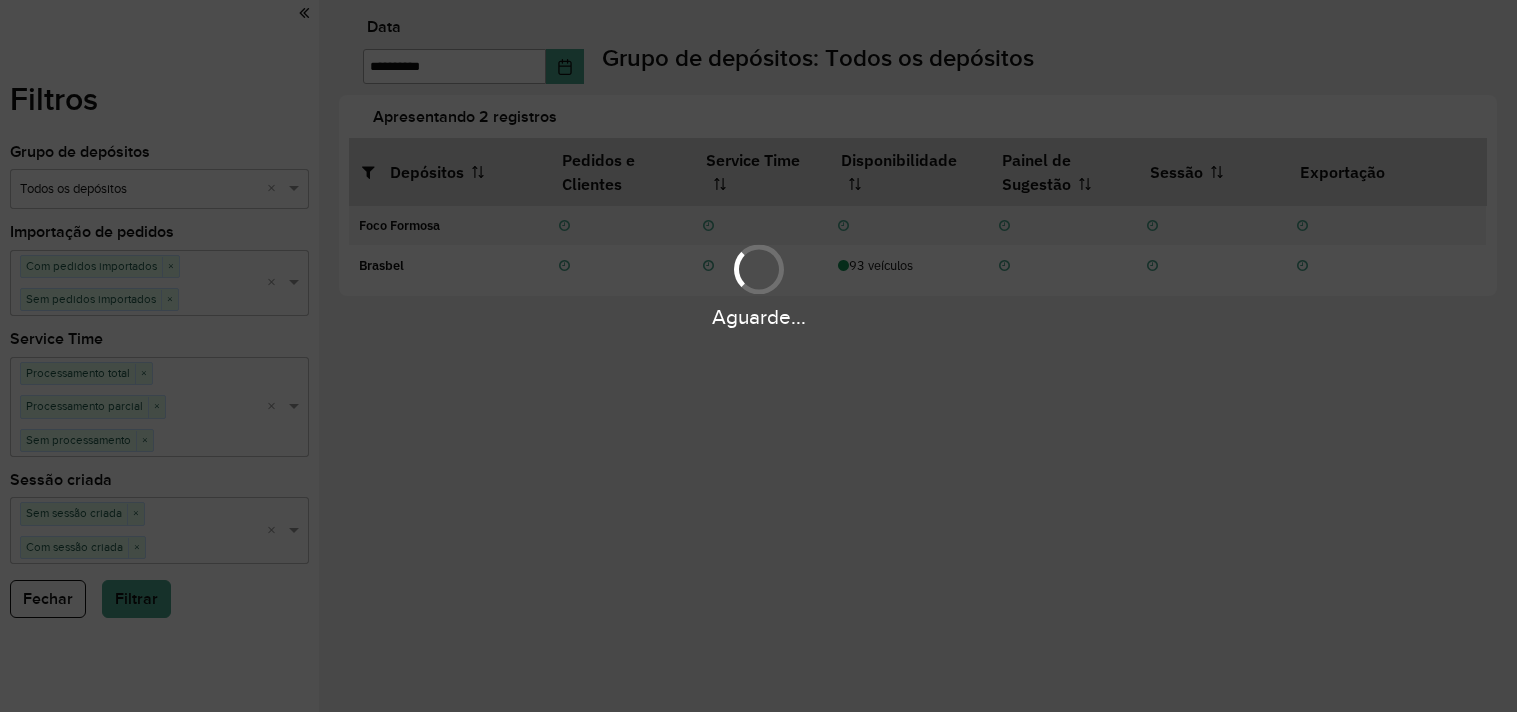 scroll, scrollTop: 0, scrollLeft: 0, axis: both 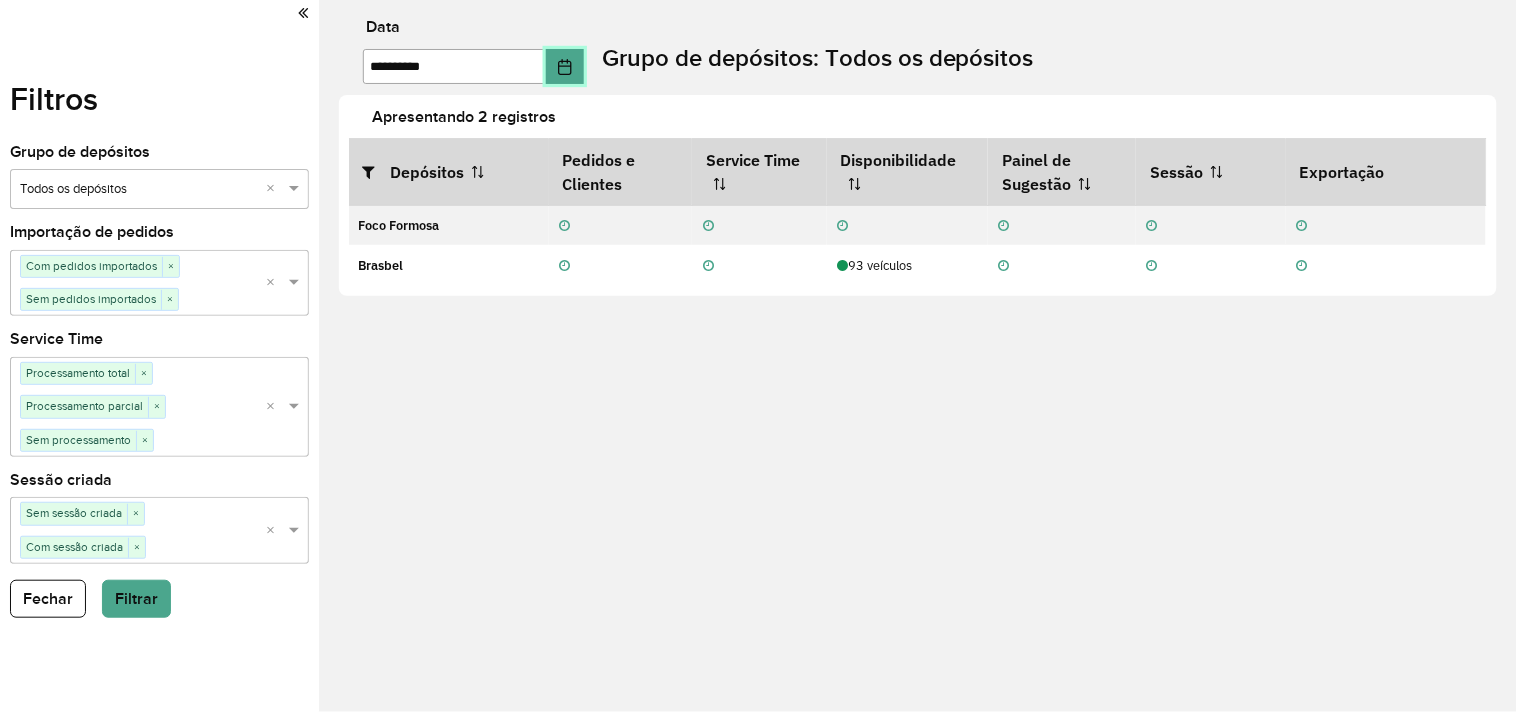 click 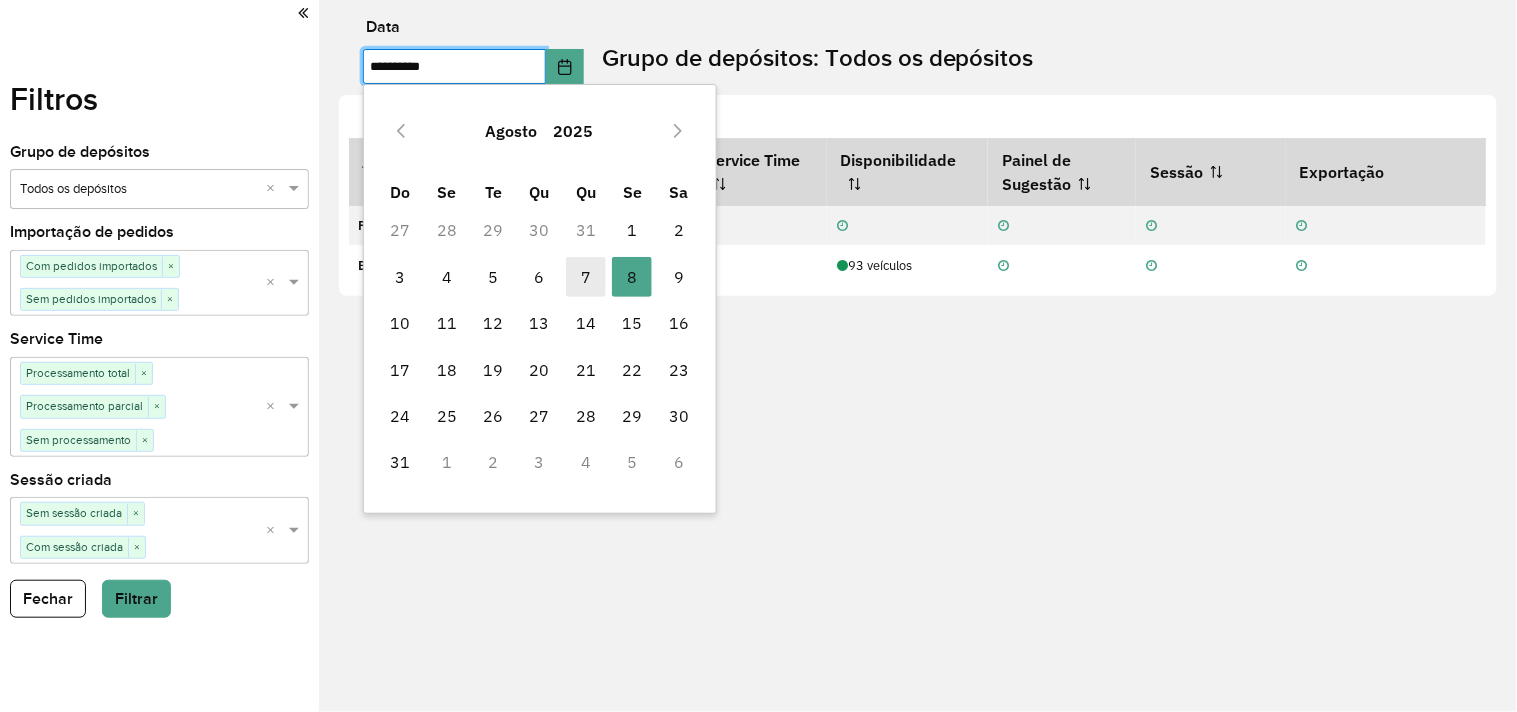 click on "7" at bounding box center (586, 277) 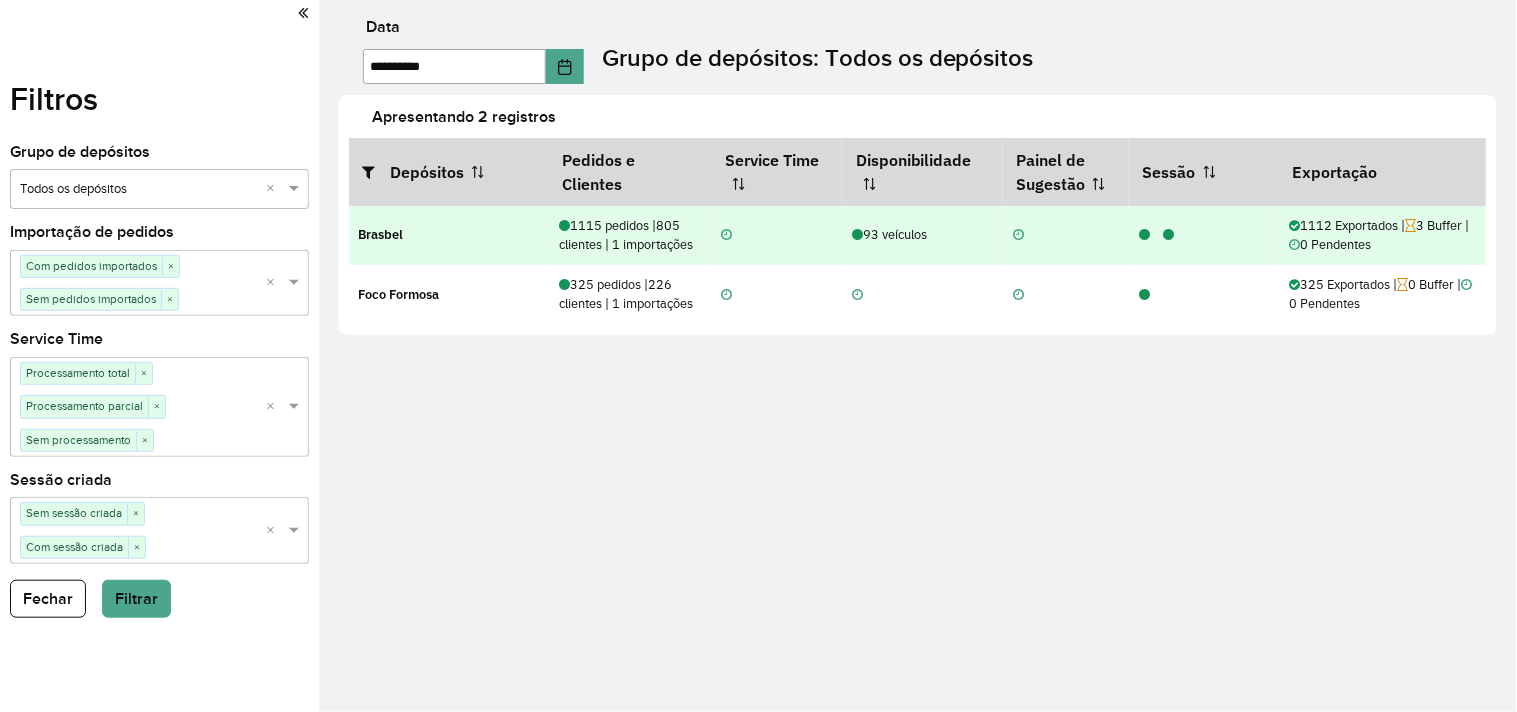 click at bounding box center (1144, 235) 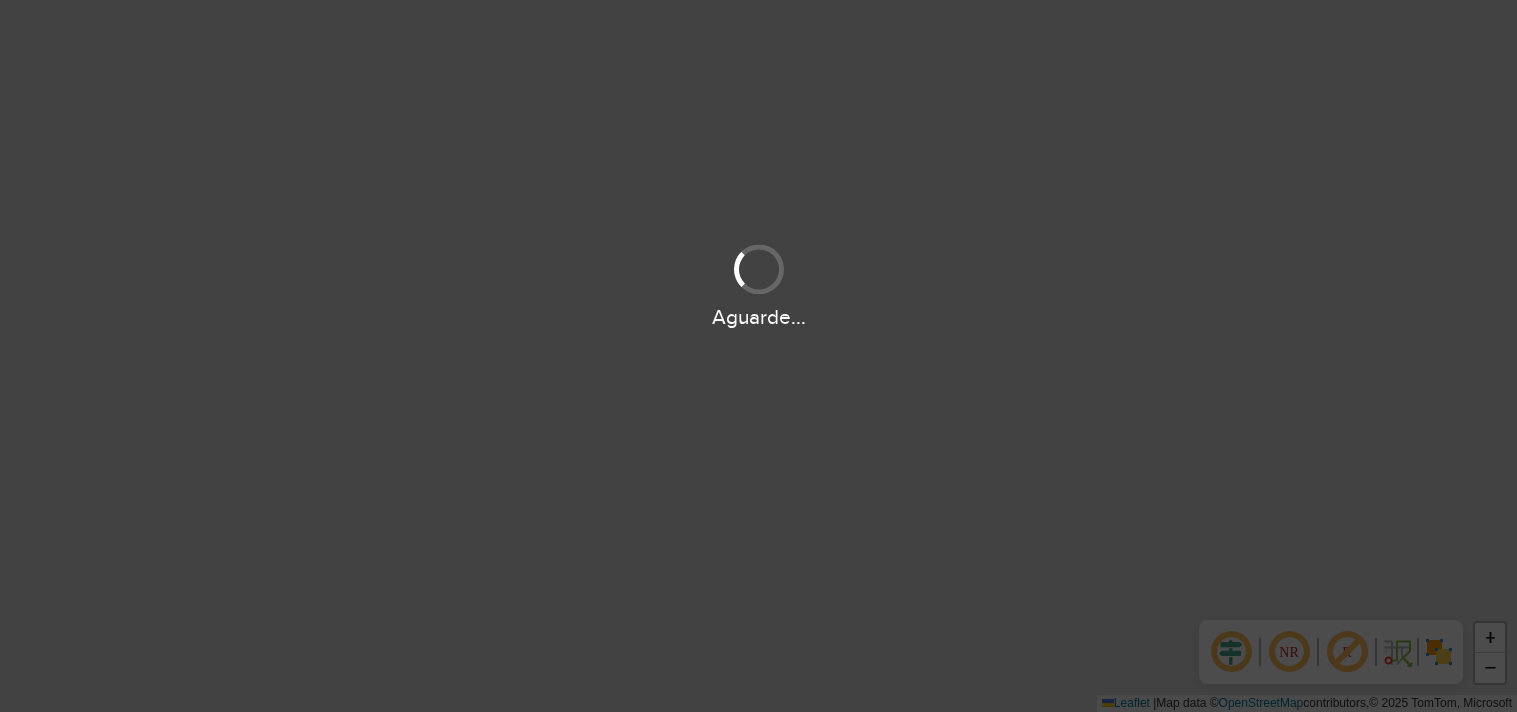 scroll, scrollTop: 0, scrollLeft: 0, axis: both 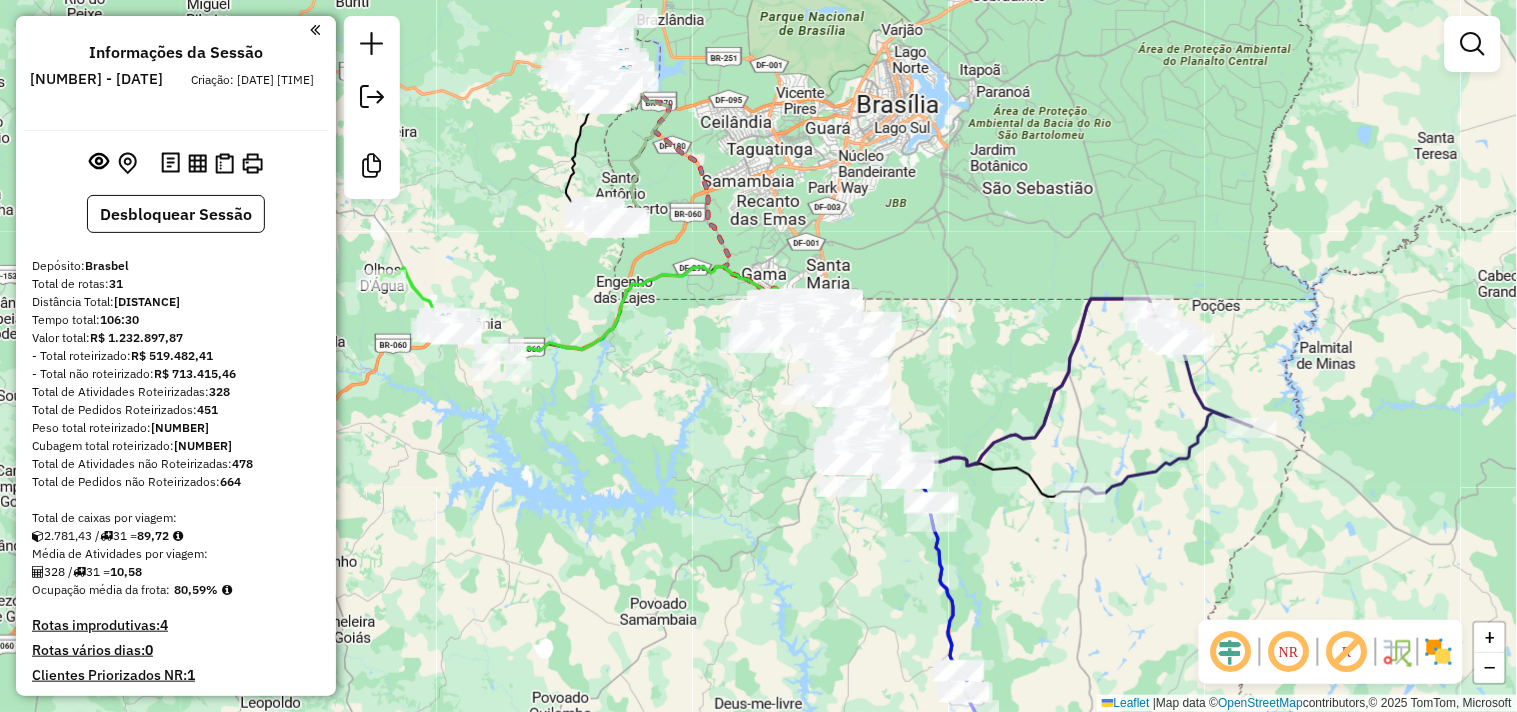 drag, startPoint x: 543, startPoint y: 272, endPoint x: 767, endPoint y: 496, distance: 316.78384 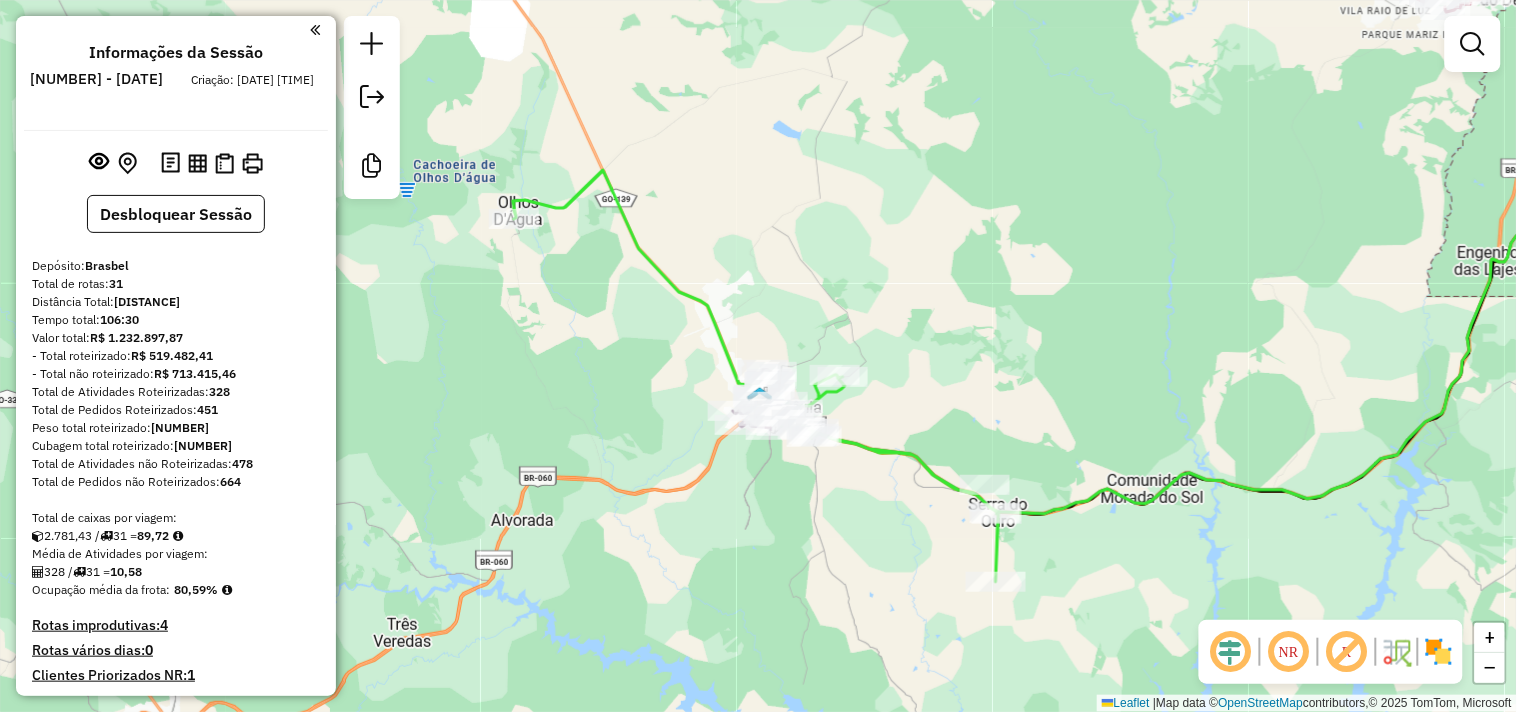 drag, startPoint x: 551, startPoint y: 385, endPoint x: 608, endPoint y: 441, distance: 79.9062 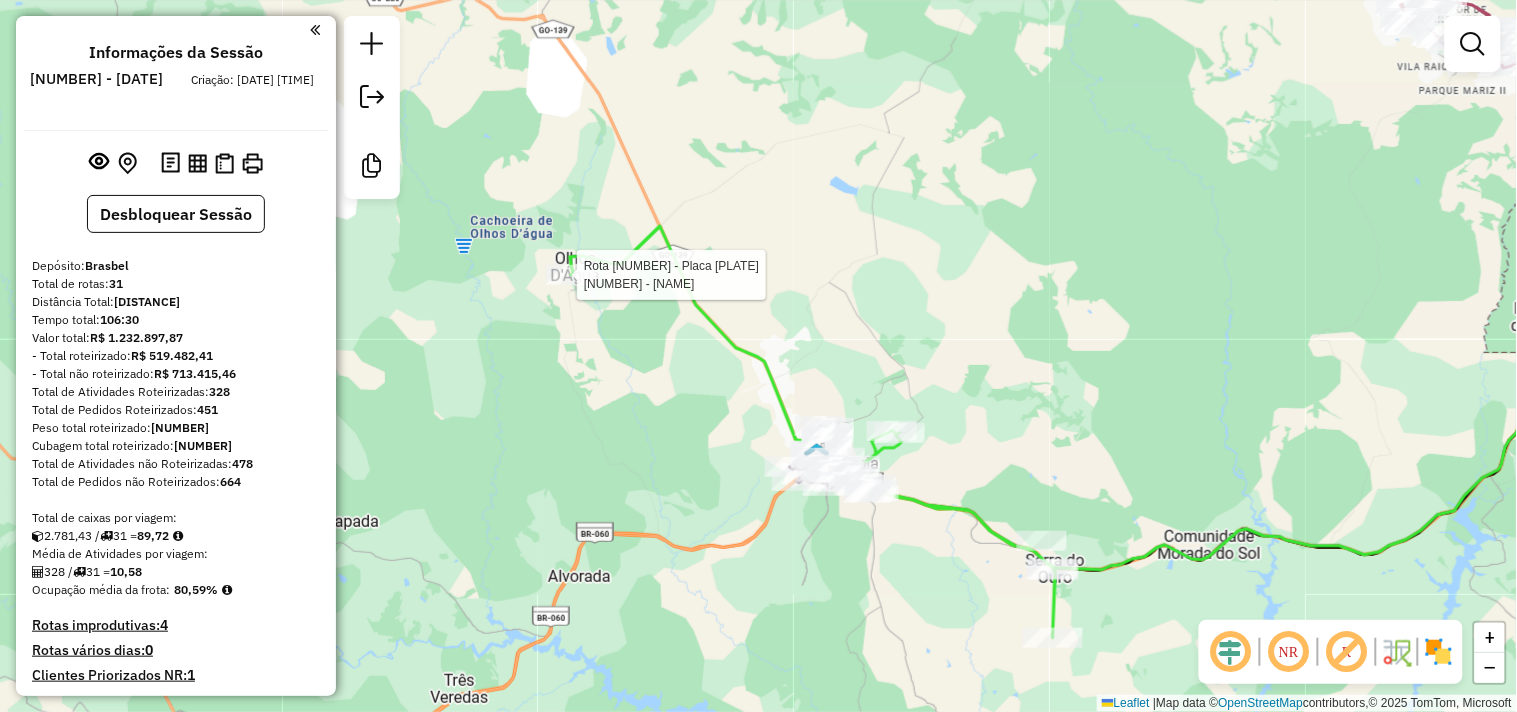 select on "**********" 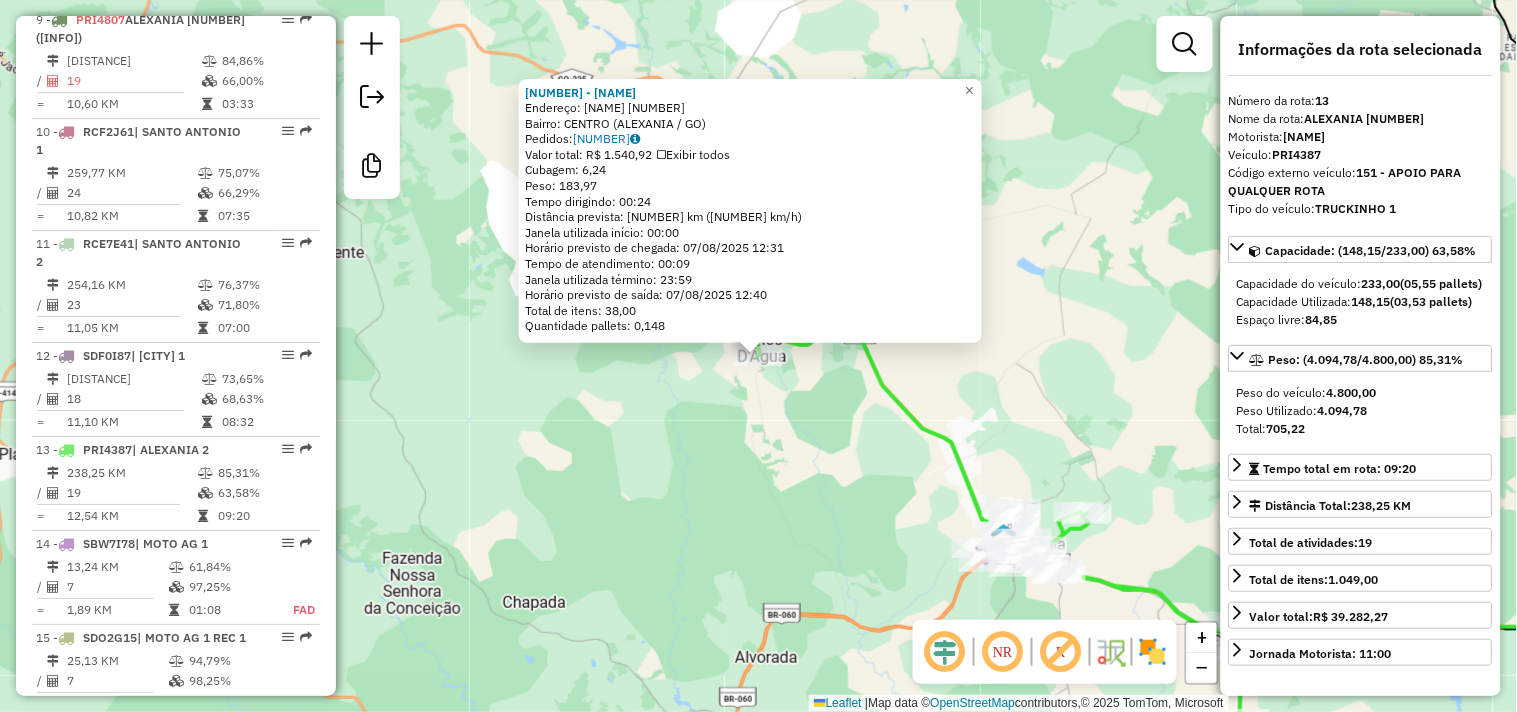 scroll, scrollTop: 2012, scrollLeft: 0, axis: vertical 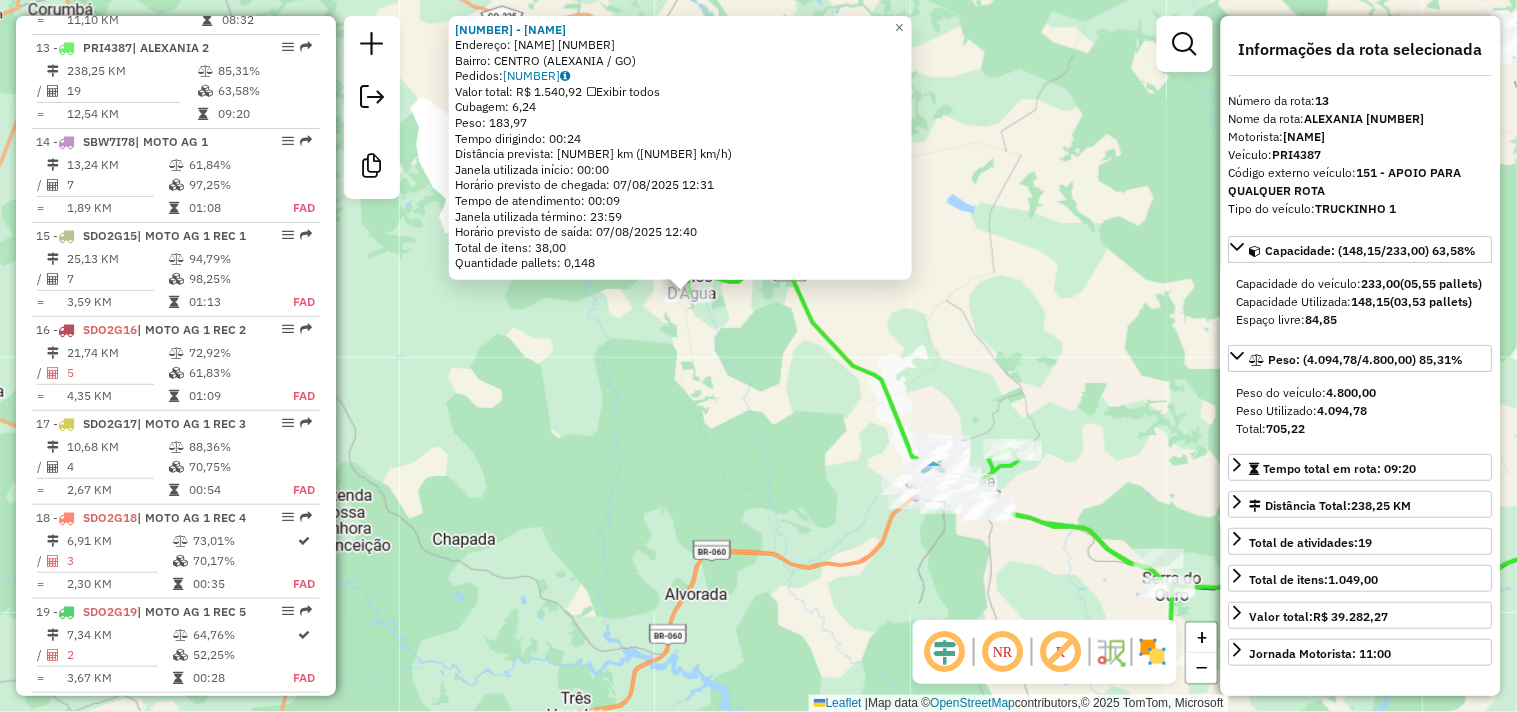 drag, startPoint x: 692, startPoint y: 460, endPoint x: 664, endPoint y: 446, distance: 31.304953 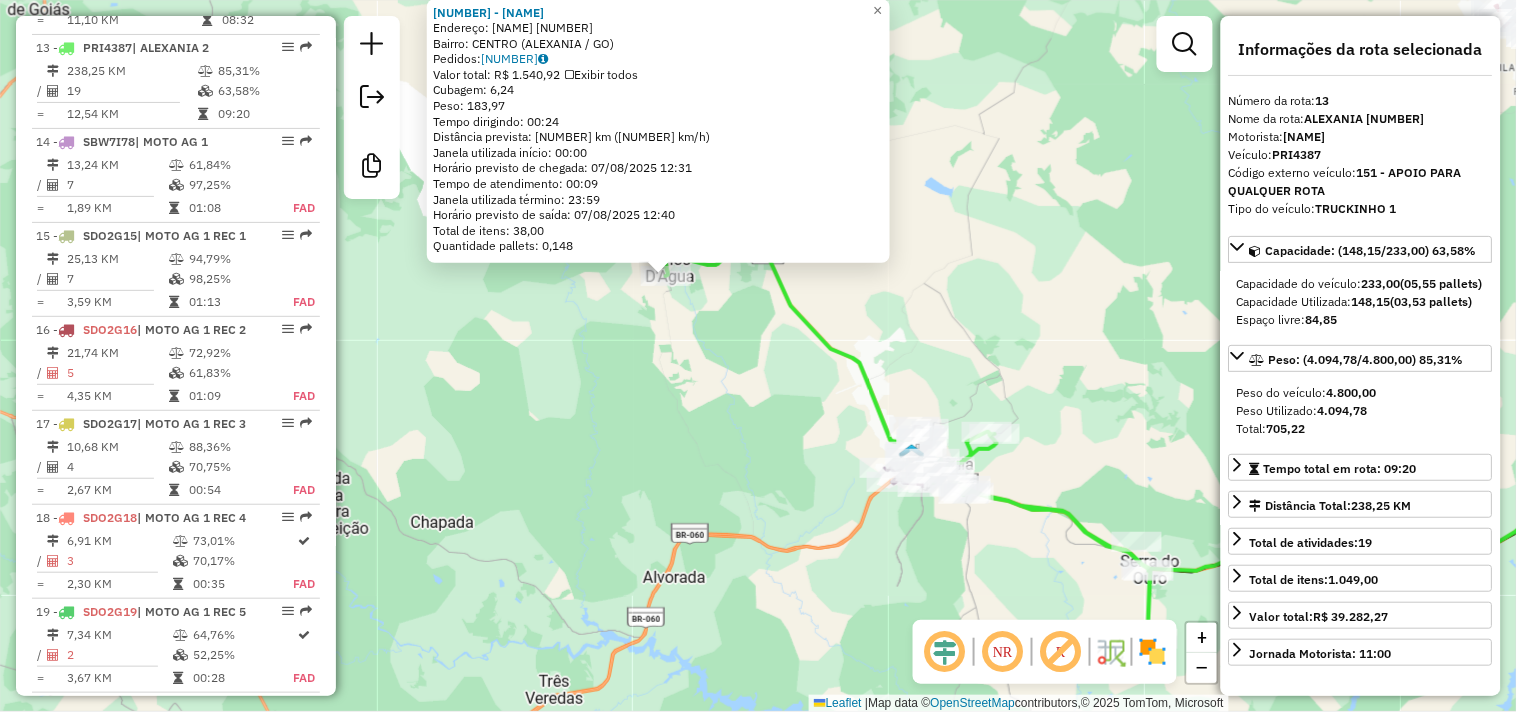 drag, startPoint x: 1012, startPoint y: 556, endPoint x: 860, endPoint y: 496, distance: 163.41359 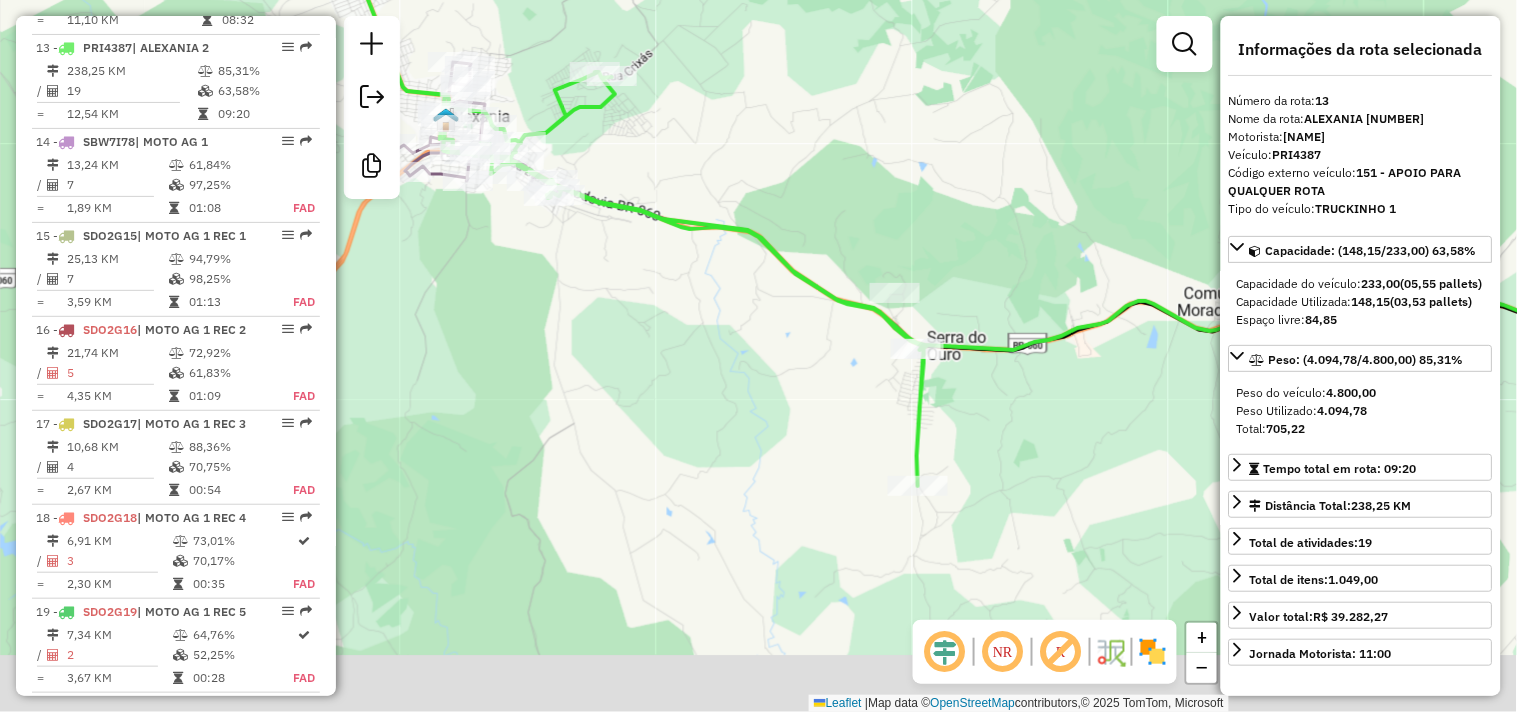 drag, startPoint x: 677, startPoint y: 493, endPoint x: 610, endPoint y: 383, distance: 128.7983 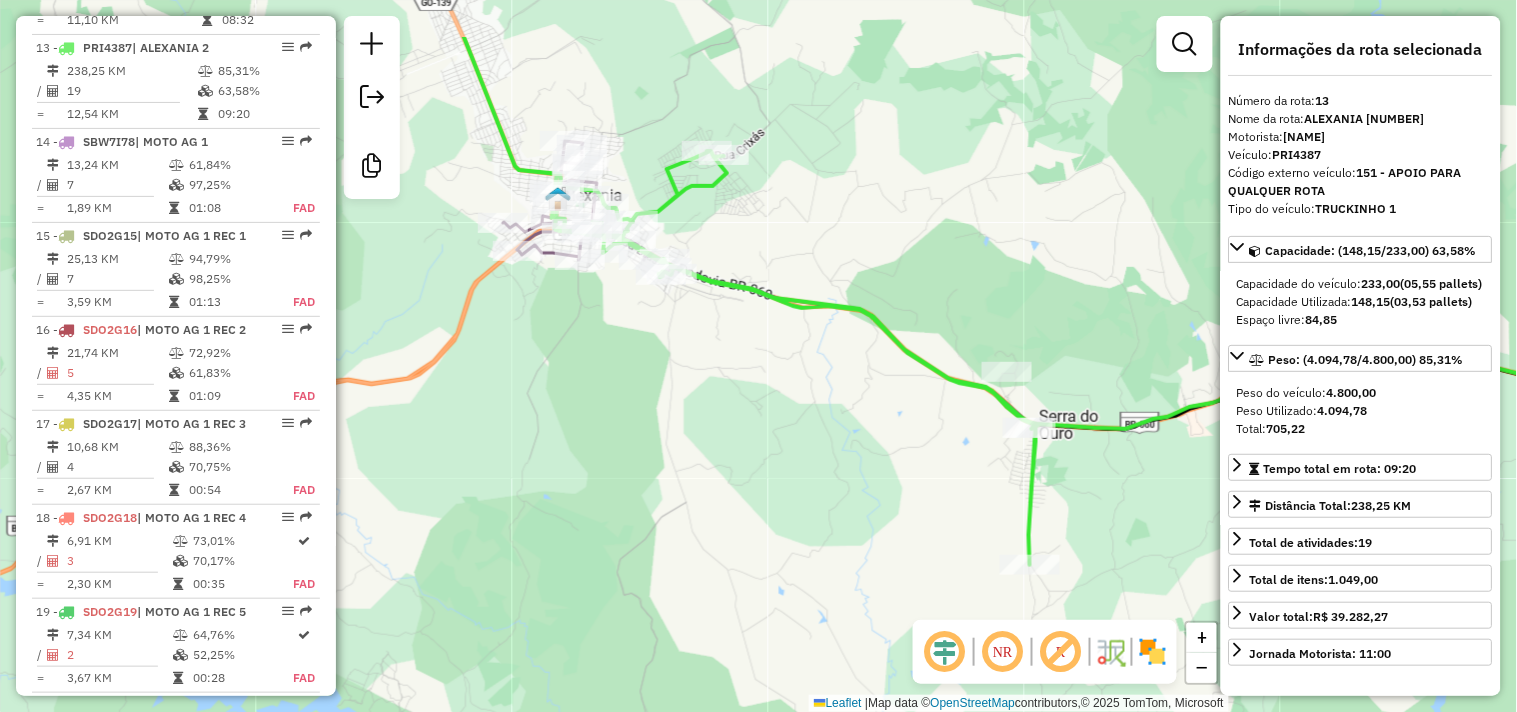 drag, startPoint x: 604, startPoint y: 313, endPoint x: 740, endPoint y: 422, distance: 174.29 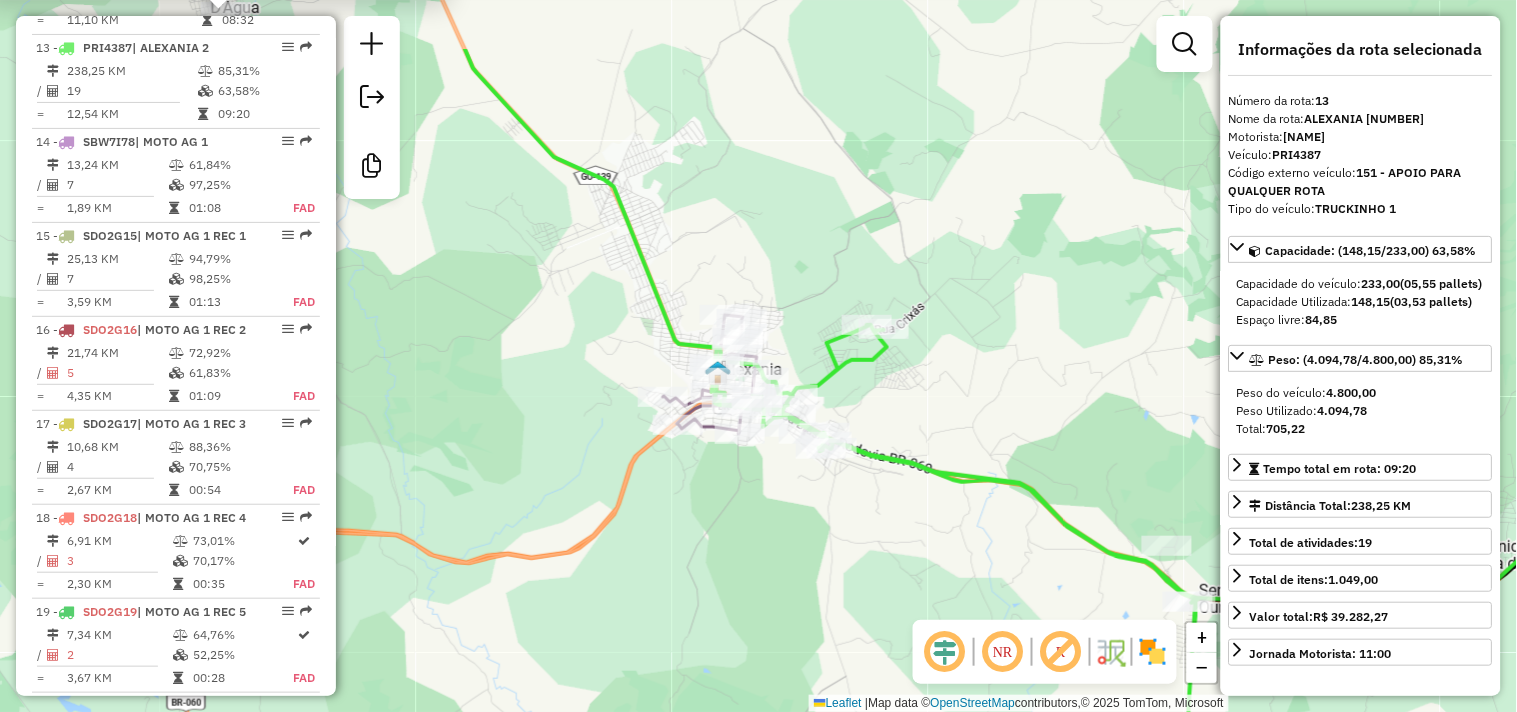 drag, startPoint x: 467, startPoint y: 121, endPoint x: 703, endPoint y: 494, distance: 441.38986 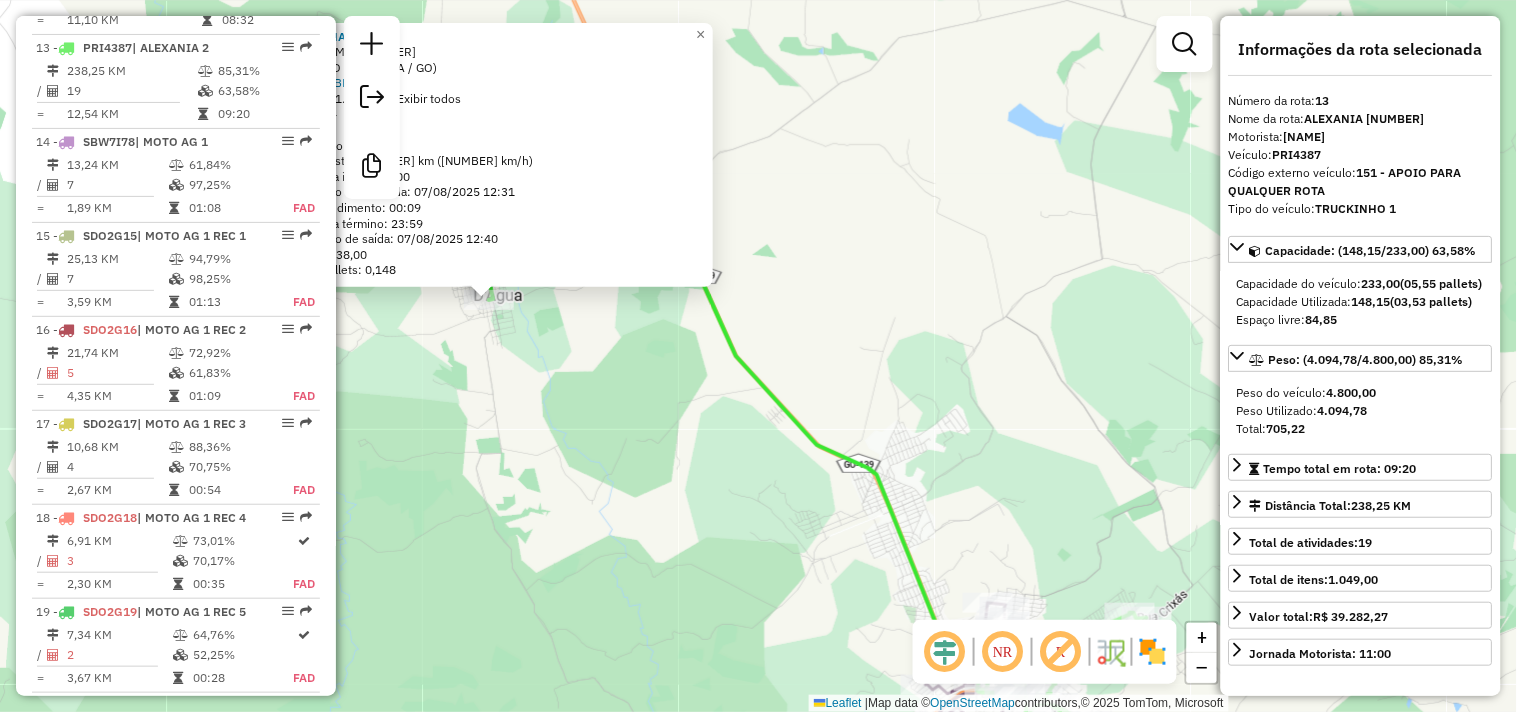 drag, startPoint x: 714, startPoint y: 348, endPoint x: 630, endPoint y: 338, distance: 84.59315 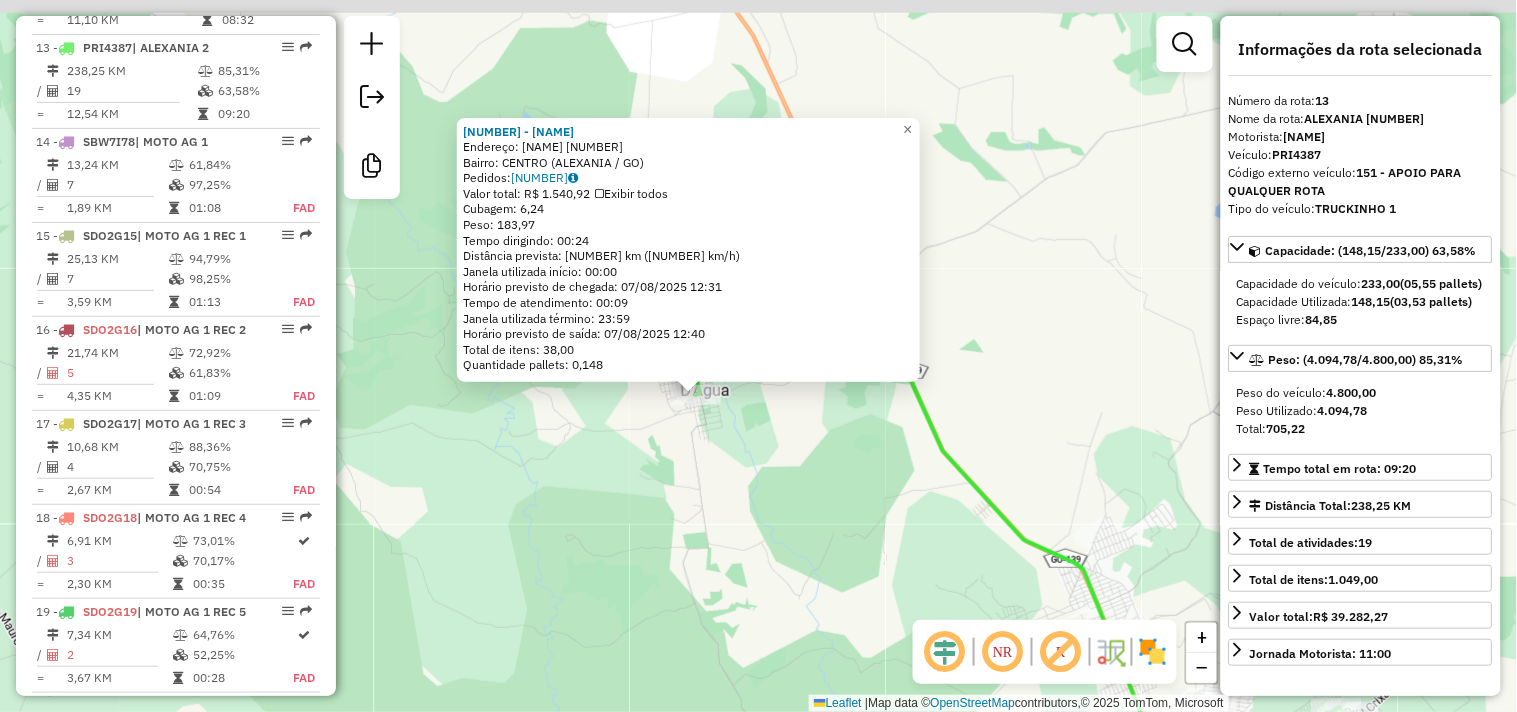 drag, startPoint x: 514, startPoint y: 385, endPoint x: 704, endPoint y: 478, distance: 211.5396 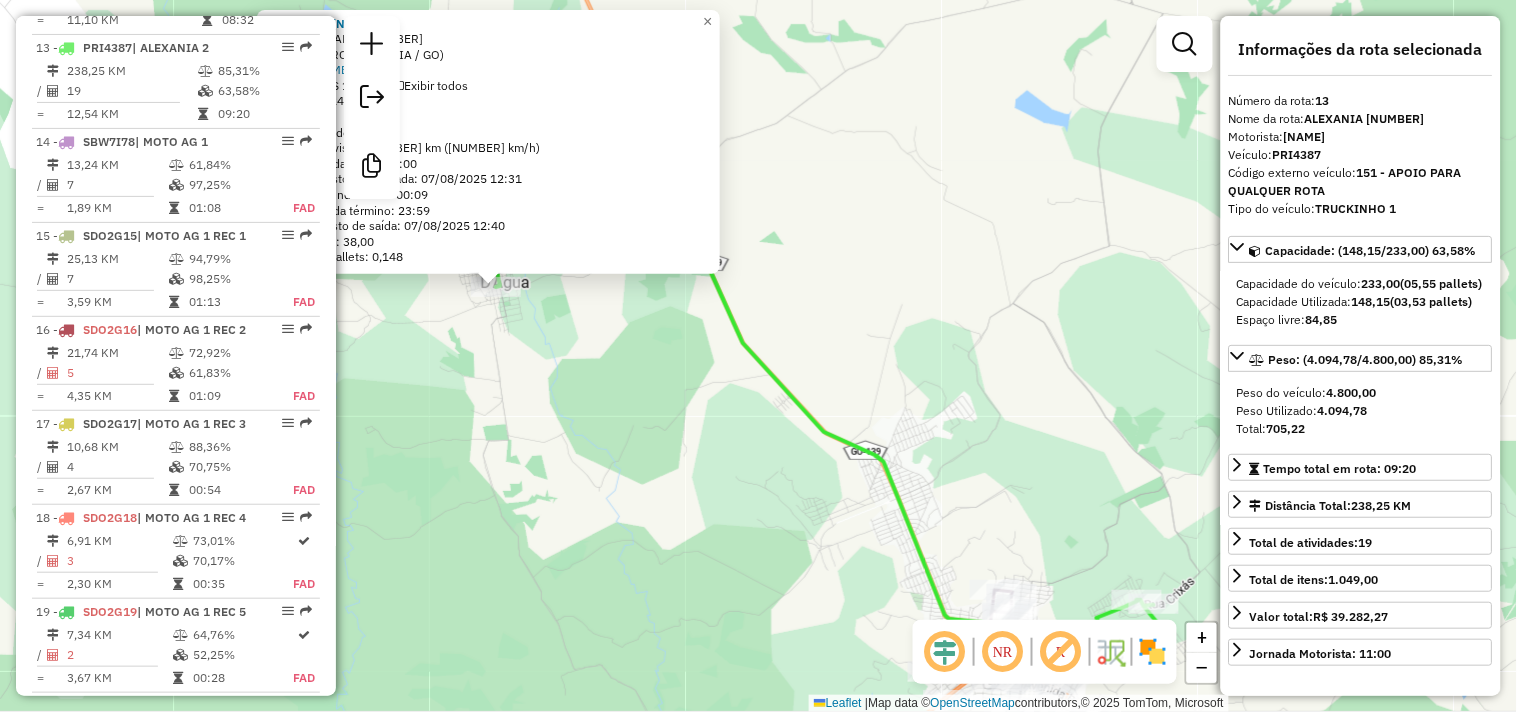 drag, startPoint x: 858, startPoint y: 520, endPoint x: 651, endPoint y: 410, distance: 234.41203 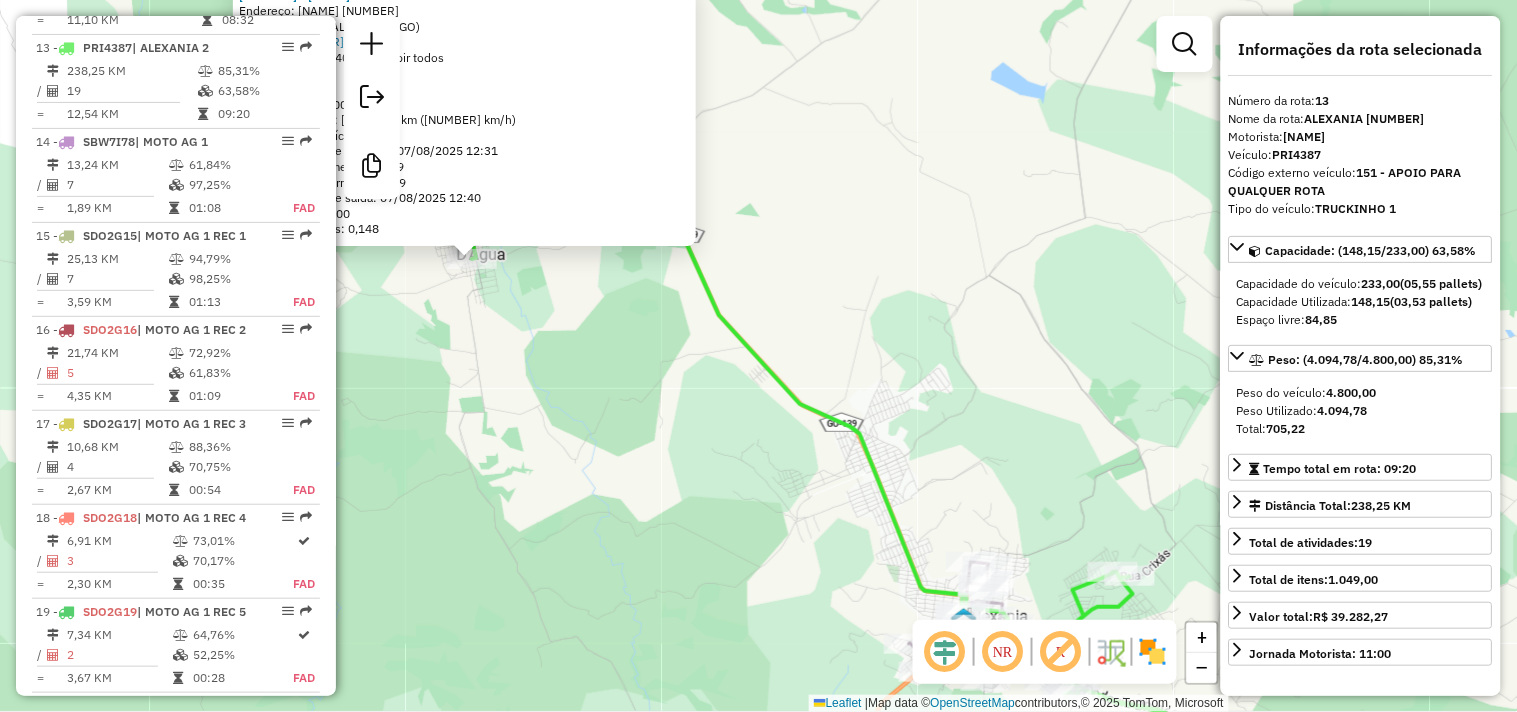 drag, startPoint x: 822, startPoint y: 486, endPoint x: 641, endPoint y: 344, distance: 230.05434 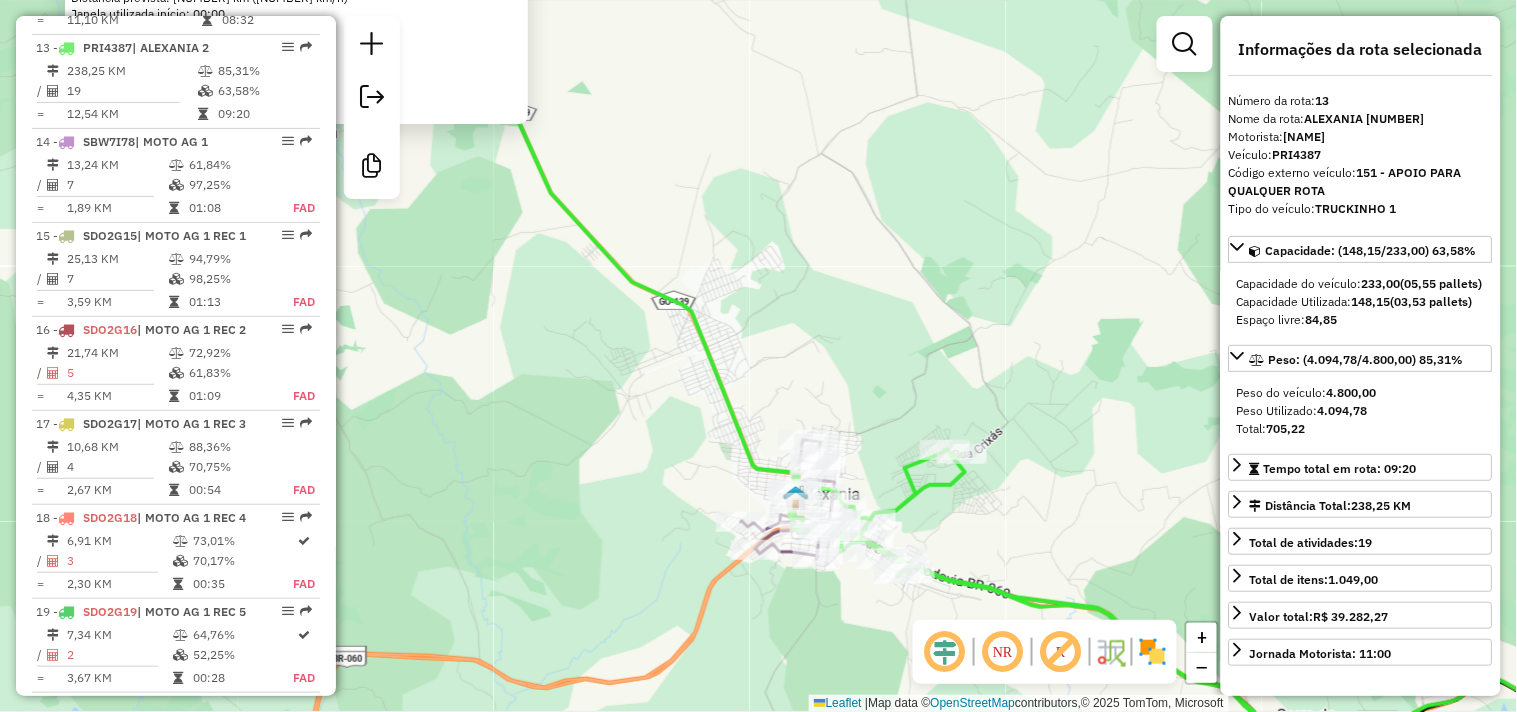 drag, startPoint x: 574, startPoint y: 271, endPoint x: 565, endPoint y: 265, distance: 10.816654 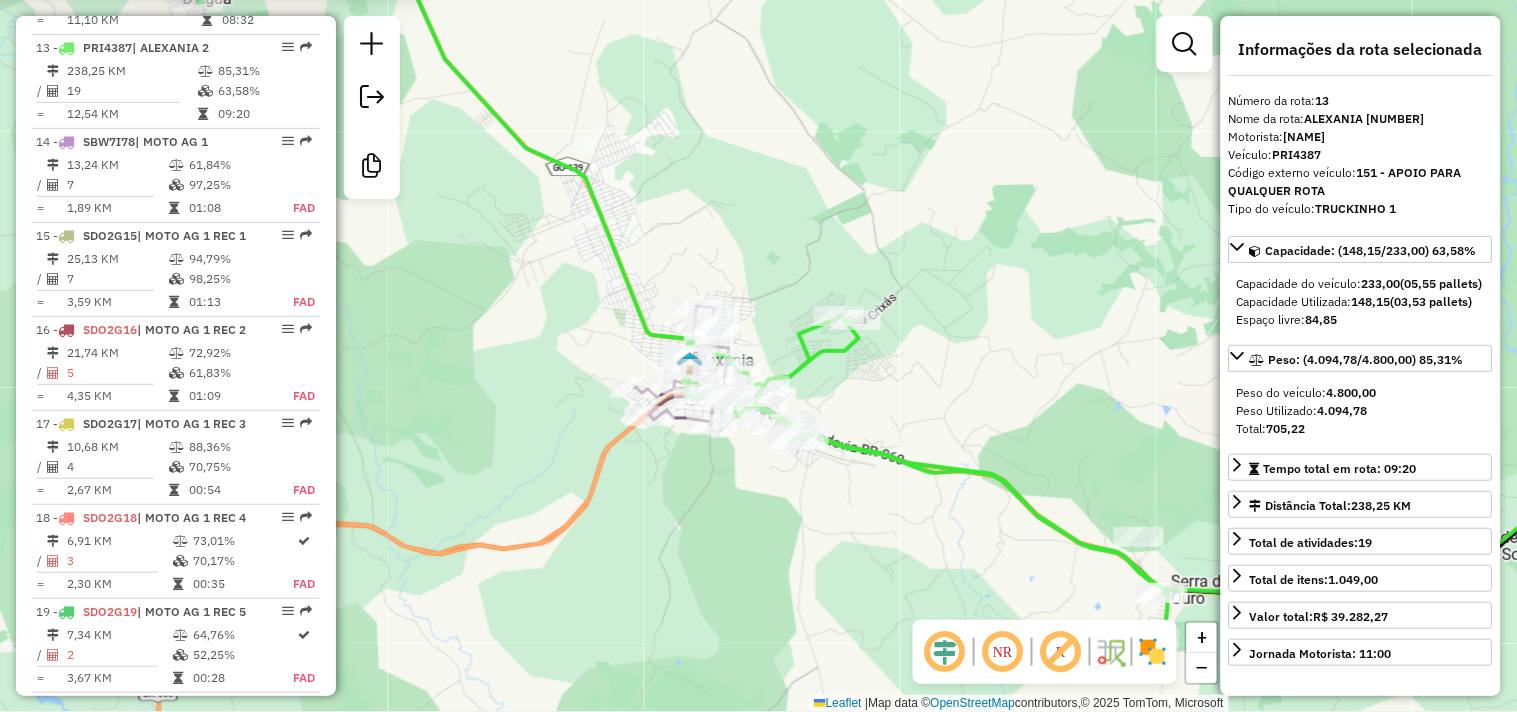 drag, startPoint x: 655, startPoint y: 380, endPoint x: 556, endPoint y: 254, distance: 160.24045 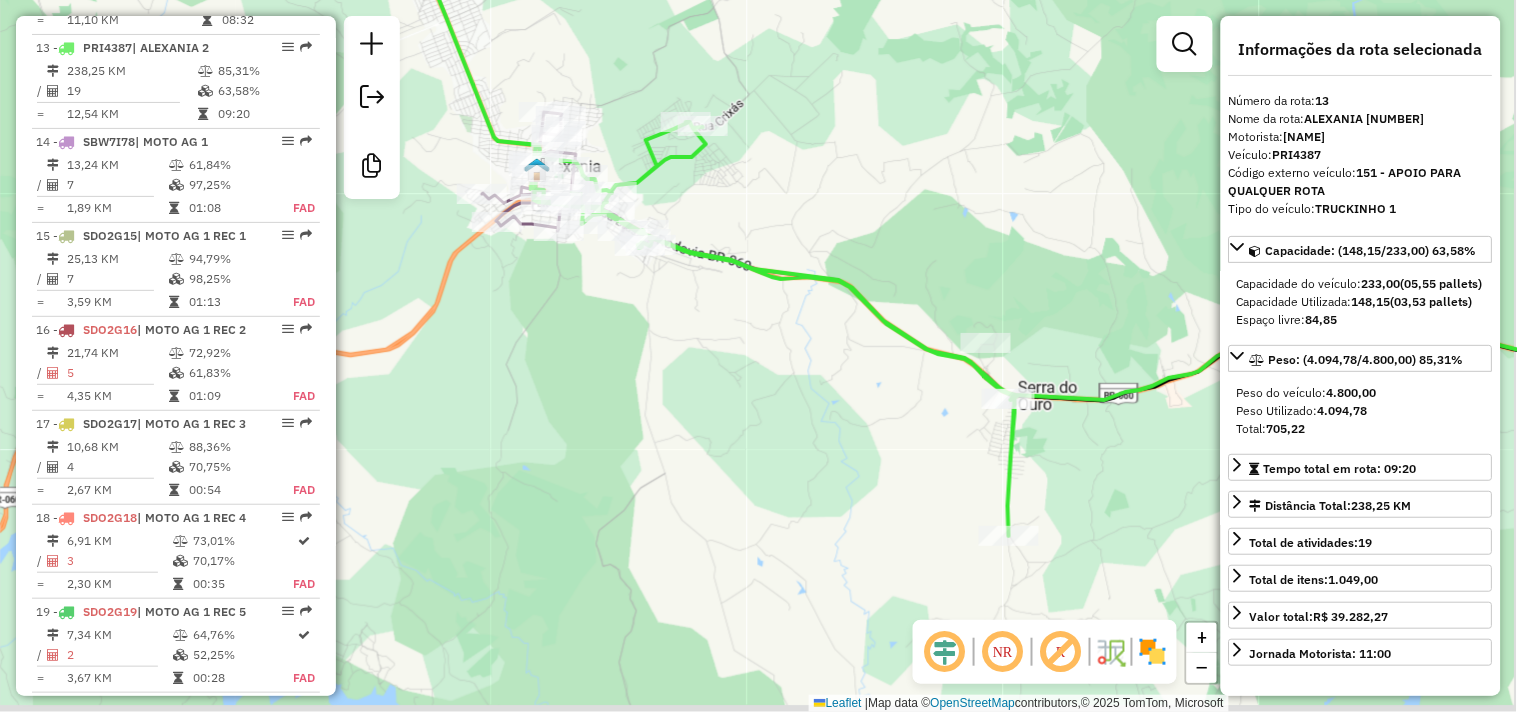drag, startPoint x: 904, startPoint y: 498, endPoint x: 907, endPoint y: 378, distance: 120.03749 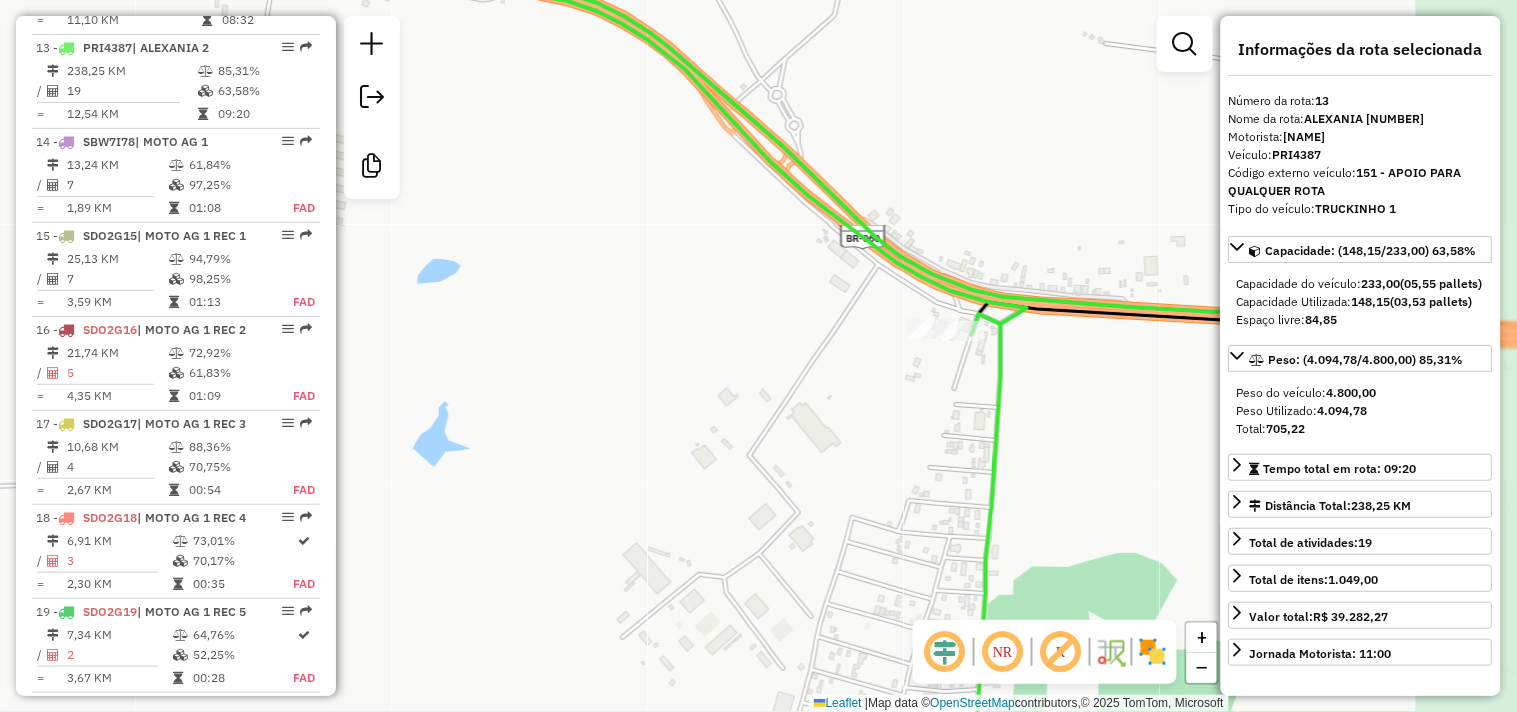drag, startPoint x: 962, startPoint y: 410, endPoint x: 574, endPoint y: 393, distance: 388.37225 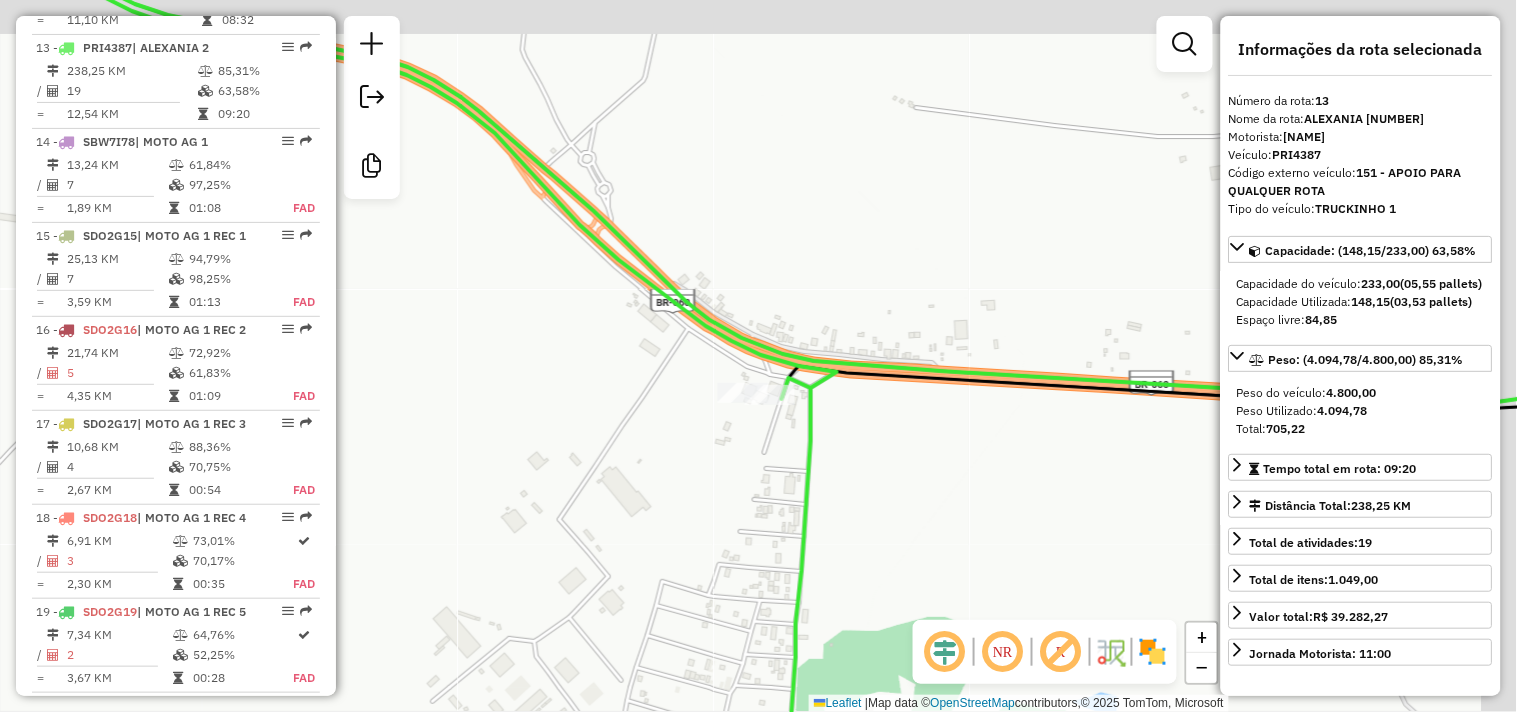 drag, startPoint x: 773, startPoint y: 361, endPoint x: 582, endPoint y: 430, distance: 203.08127 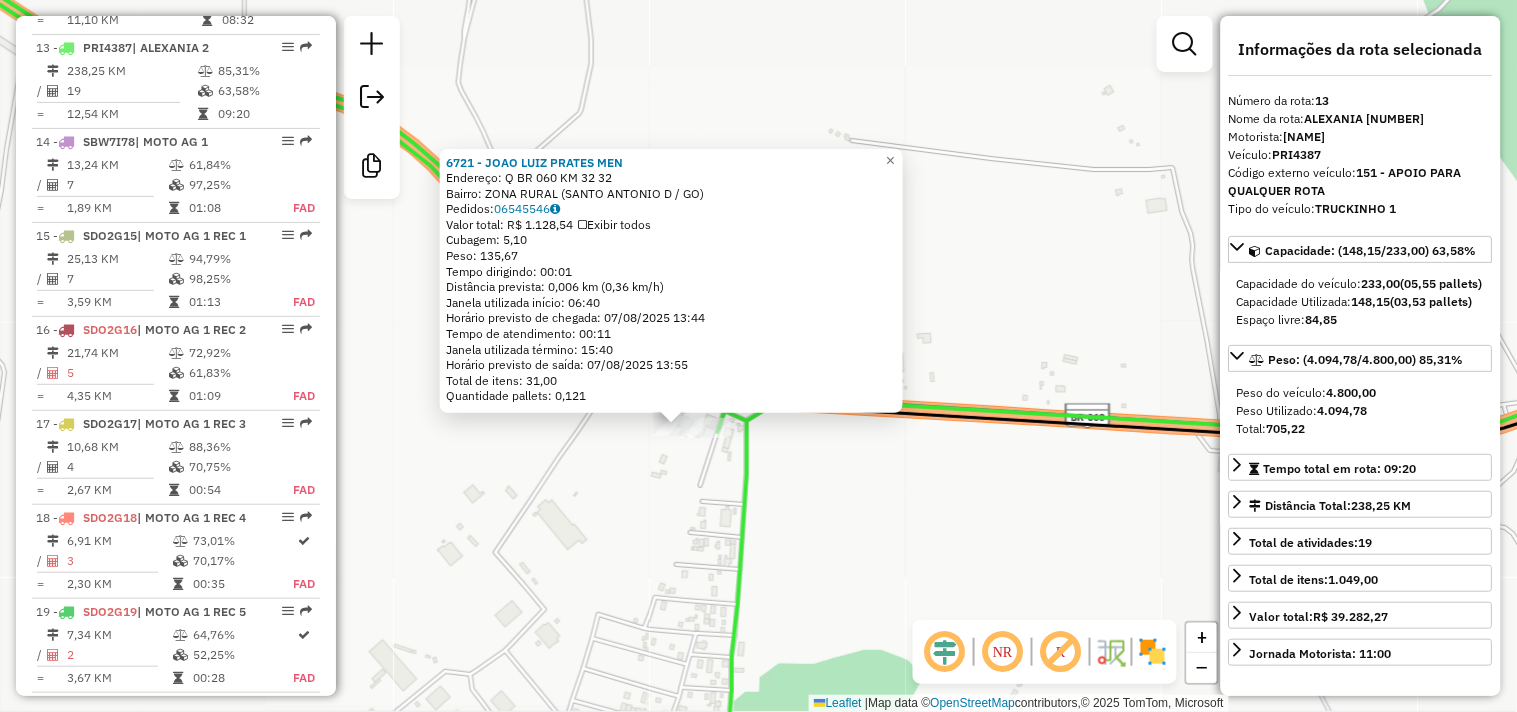 drag, startPoint x: 550, startPoint y: 540, endPoint x: 586, endPoint y: 354, distance: 189.45184 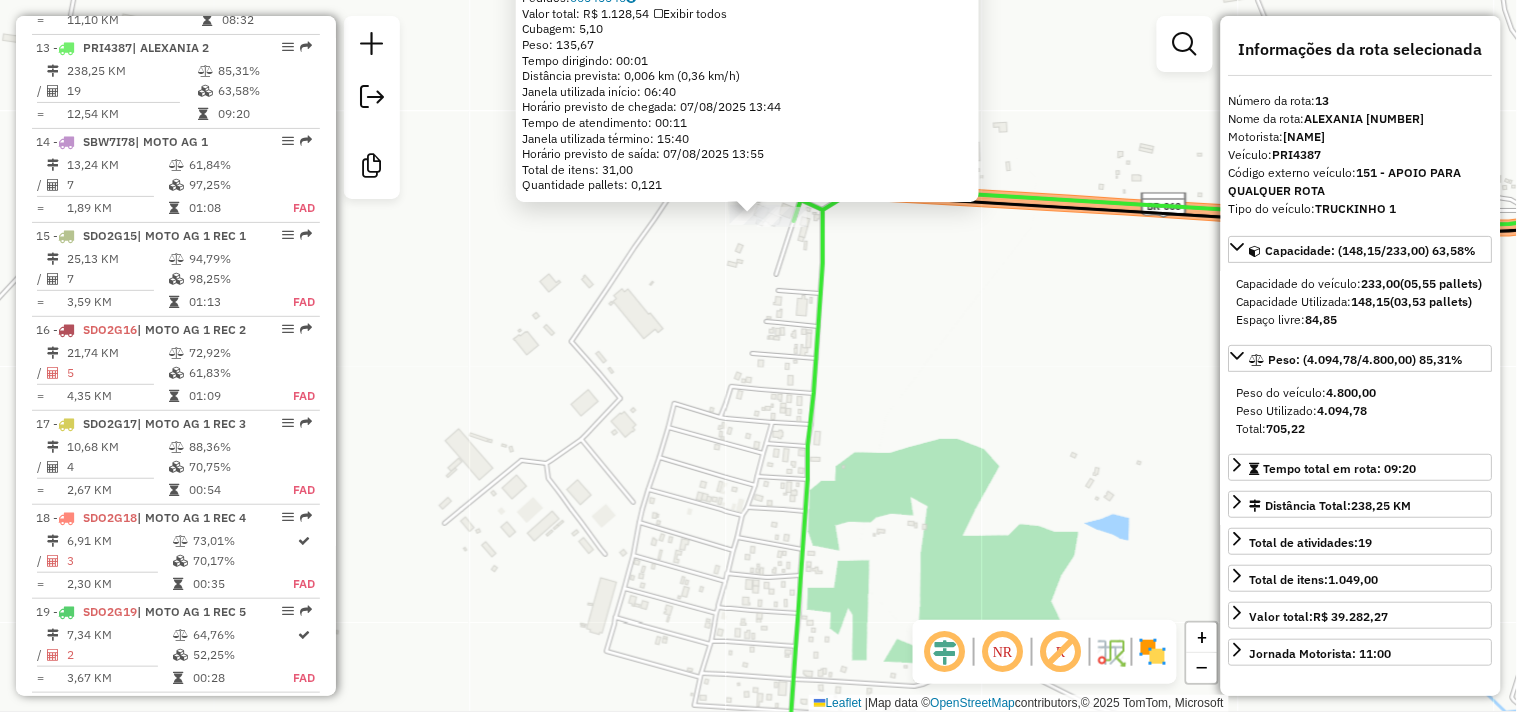click on "[NUMBER] - [BUSINESS_NAME]   Endereço: Q   [NUMBER] [NUMBER] [NUMBER] [NUMBER]   Bairro: [NEIGHBORHOOD] ([CITY] / [STATE])   Pedidos:  [POSTAL_CODE]   Valor total: R$ [PRICE]   Exibir todos   Cubagem: [WEIGHT]  Peso: [WEIGHT]  Tempo dirigindo: [TIME]   Distância prevista: [DISTANCE] ([SPEED])   Janela utilizada início: [TIME]   Horário previsto de chegada: [DATE] [TIME]   Tempo de atendimento: [TIME]   Janela utilizada término: [TIME]   Horário previsto de saída: [DATE] [TIME]   Total de itens: [NUMBER]   Quantidade pallets: [WEIGHT]  × Janela de atendimento Grade de atendimento Capacidade Transportadoras Veículos Cliente Pedidos  Rotas Selecione os dias de semana para filtrar as janelas de atendimento  Seg   Ter   Qua   Qui   Sex   Sáb   Dom  Informe o período da janela de atendimento: De: Até:  Filtrar exatamente a janela do cliente  Considerar janela de atendimento padrão  Selecione os dias de semana para filtrar as grades de atendimento  Seg   Ter   Qua   Qui   Sex   Sáb   Dom   Peso mínimo:   De:   Até:" 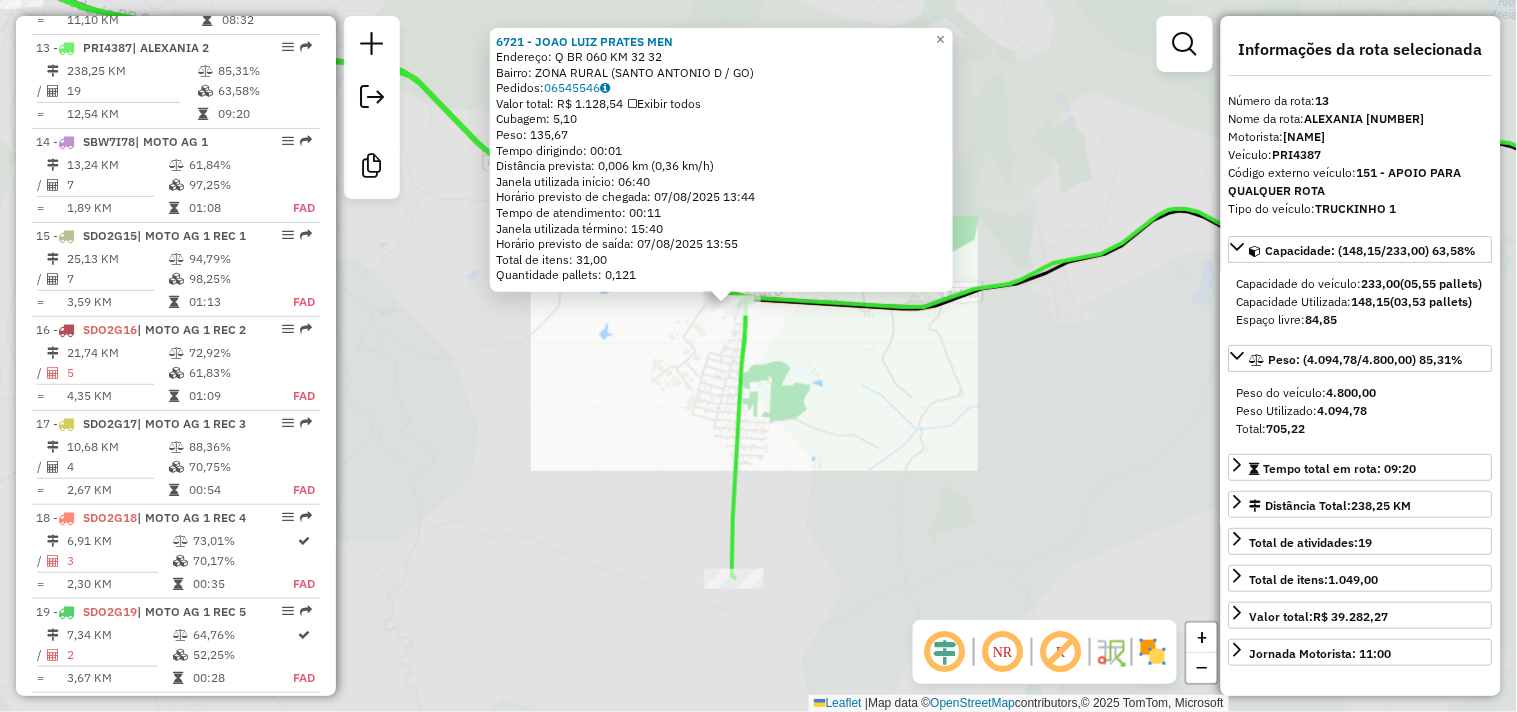 click on "[NUMBER] - [BUSINESS_NAME]   Endereço: Q   [NUMBER] [NUMBER] [NUMBER] [NUMBER]   Bairro: [NEIGHBORHOOD] ([CITY] / [STATE])   Pedidos:  [POSTAL_CODE]   Valor total: R$ [PRICE]   Exibir todos   Cubagem: [WEIGHT]  Peso: [WEIGHT]  Tempo dirigindo: [TIME]   Distância prevista: [DISTANCE] ([SPEED])   Janela utilizada início: [TIME]   Horário previsto de chegada: [DATE] [TIME]   Tempo de atendimento: [TIME]   Janela utilizada término: [TIME]   Horário previsto de saída: [DATE] [TIME]   Total de itens: [NUMBER]   Quantidade pallets: [WEIGHT]  × Janela de atendimento Grade de atendimento Capacidade Transportadoras Veículos Cliente Pedidos  Rotas Selecione os dias de semana para filtrar as janelas de atendimento  Seg   Ter   Qua   Qui   Sex   Sáb   Dom  Informe o período da janela de atendimento: De: Até:  Filtrar exatamente a janela do cliente  Considerar janela de atendimento padrão  Selecione os dias de semana para filtrar as grades de atendimento  Seg   Ter   Qua   Qui   Sex   Sáb   Dom   Peso mínimo:   De:   Até:" 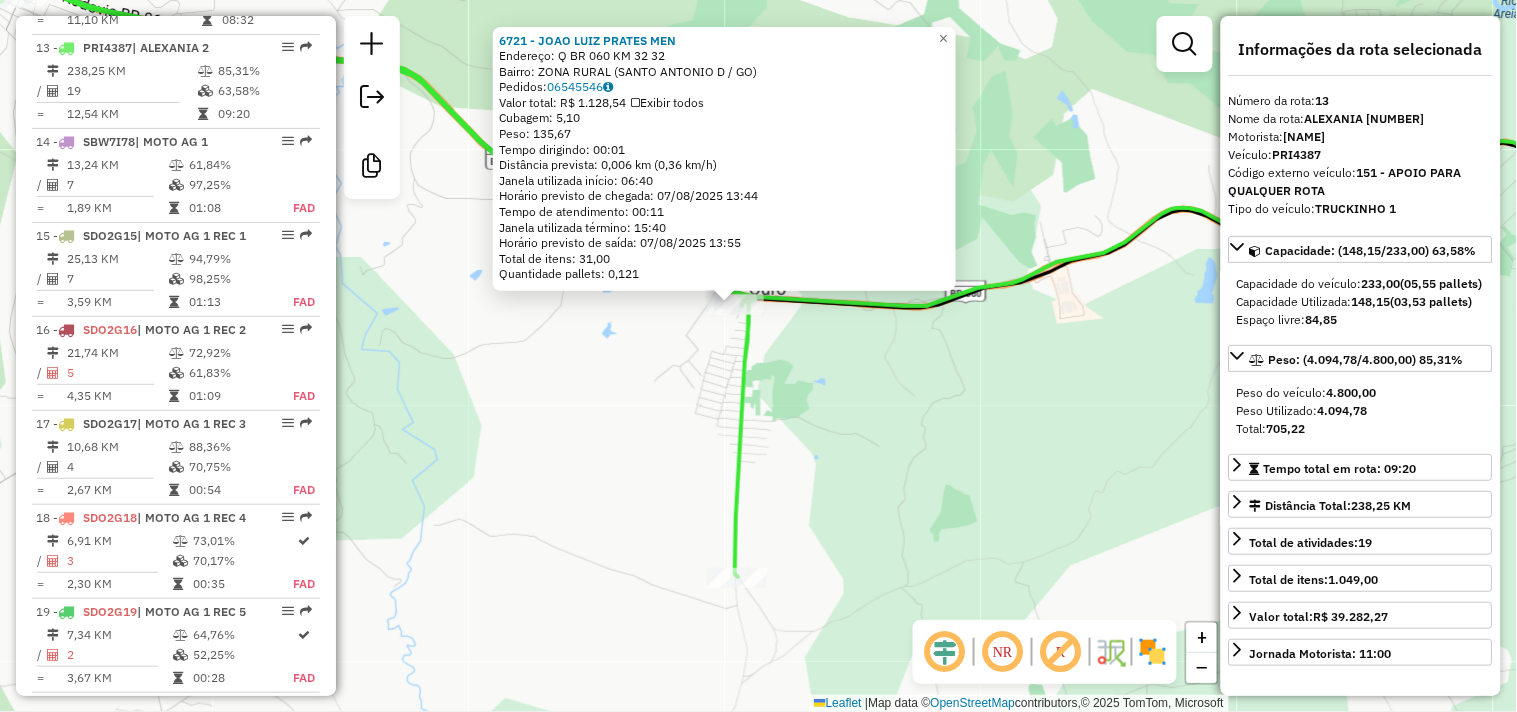 drag, startPoint x: 510, startPoint y: 401, endPoint x: 554, endPoint y: 428, distance: 51.62364 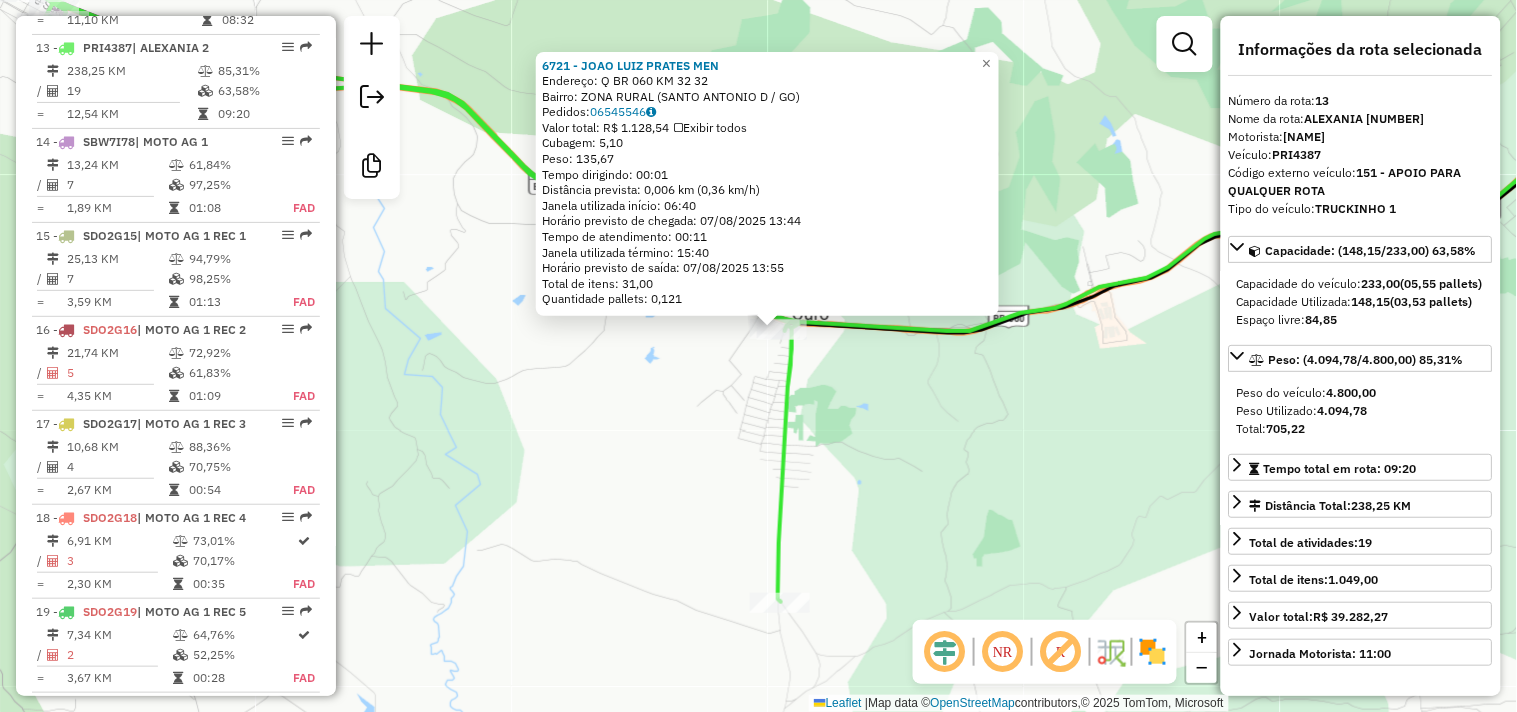 click on "[NUMBER] - [BUSINESS_NAME]   Endereço: Q   [NUMBER] [NUMBER] [NUMBER] [NUMBER]   Bairro: [NEIGHBORHOOD] ([CITY] / [STATE])   Pedidos:  [POSTAL_CODE]   Valor total: R$ [PRICE]   Exibir todos   Cubagem: [WEIGHT]  Peso: [WEIGHT]  Tempo dirigindo: [TIME]   Distância prevista: [DISTANCE] ([SPEED])   Janela utilizada início: [TIME]   Horário previsto de chegada: [DATE] [TIME]   Tempo de atendimento: [TIME]   Janela utilizada término: [TIME]   Horário previsto de saída: [DATE] [TIME]   Total de itens: [NUMBER]   Quantidade pallets: [WEIGHT]  × Janela de atendimento Grade de atendimento Capacidade Transportadoras Veículos Cliente Pedidos  Rotas Selecione os dias de semana para filtrar as janelas de atendimento  Seg   Ter   Qua   Qui   Sex   Sáb   Dom  Informe o período da janela de atendimento: De: Até:  Filtrar exatamente a janela do cliente  Considerar janela de atendimento padrão  Selecione os dias de semana para filtrar as grades de atendimento  Seg   Ter   Qua   Qui   Sex   Sáb   Dom   Peso mínimo:   De:   Até:" 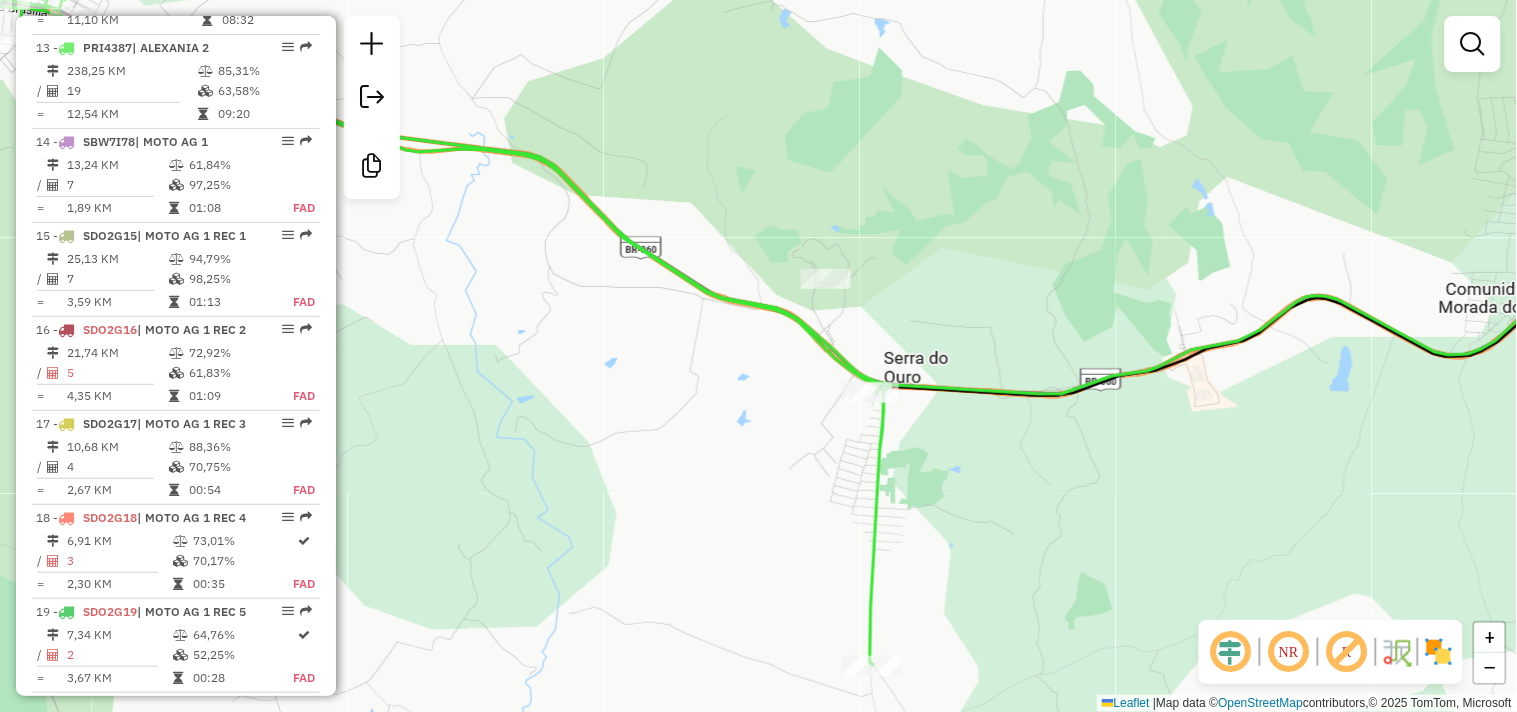drag, startPoint x: 440, startPoint y: 372, endPoint x: 763, endPoint y: 621, distance: 407.83575 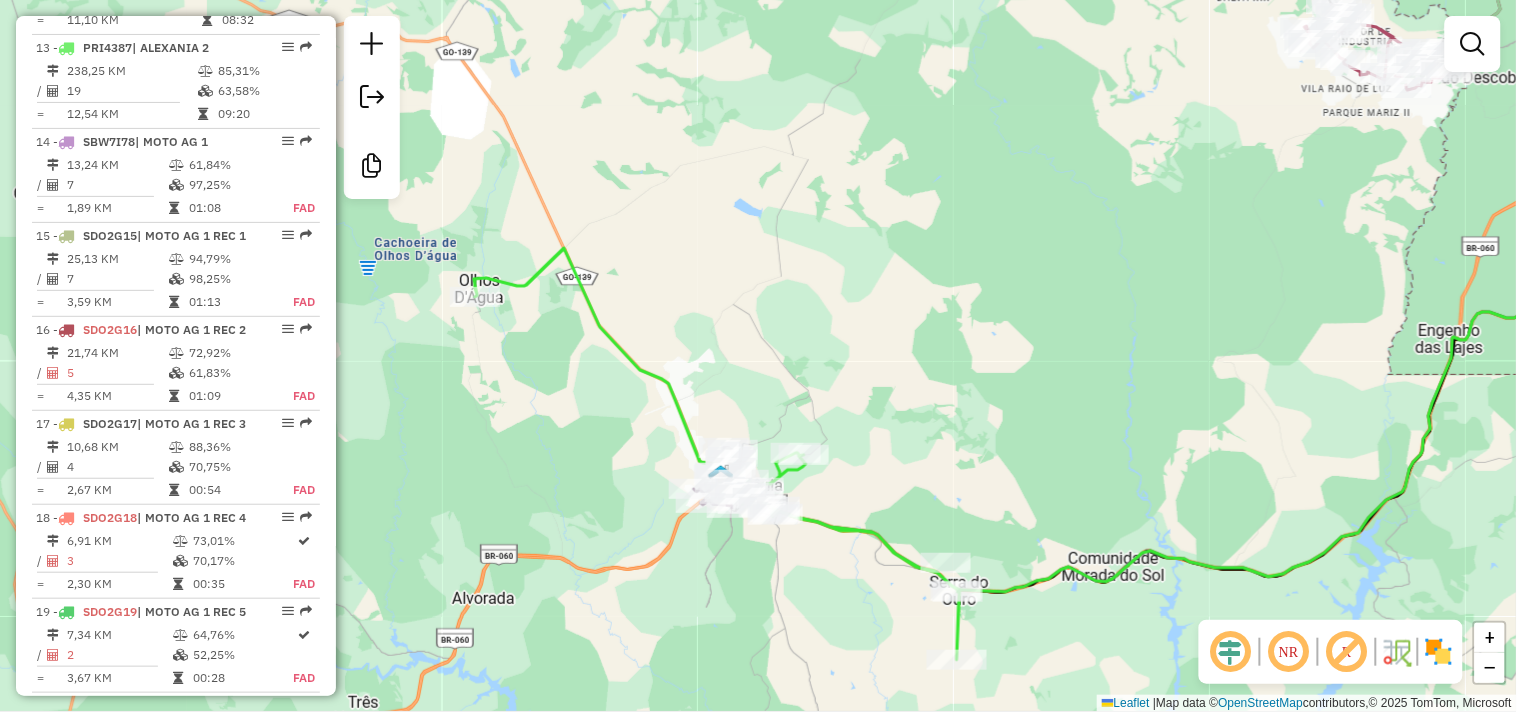 drag, startPoint x: 847, startPoint y: 387, endPoint x: 878, endPoint y: 366, distance: 37.44329 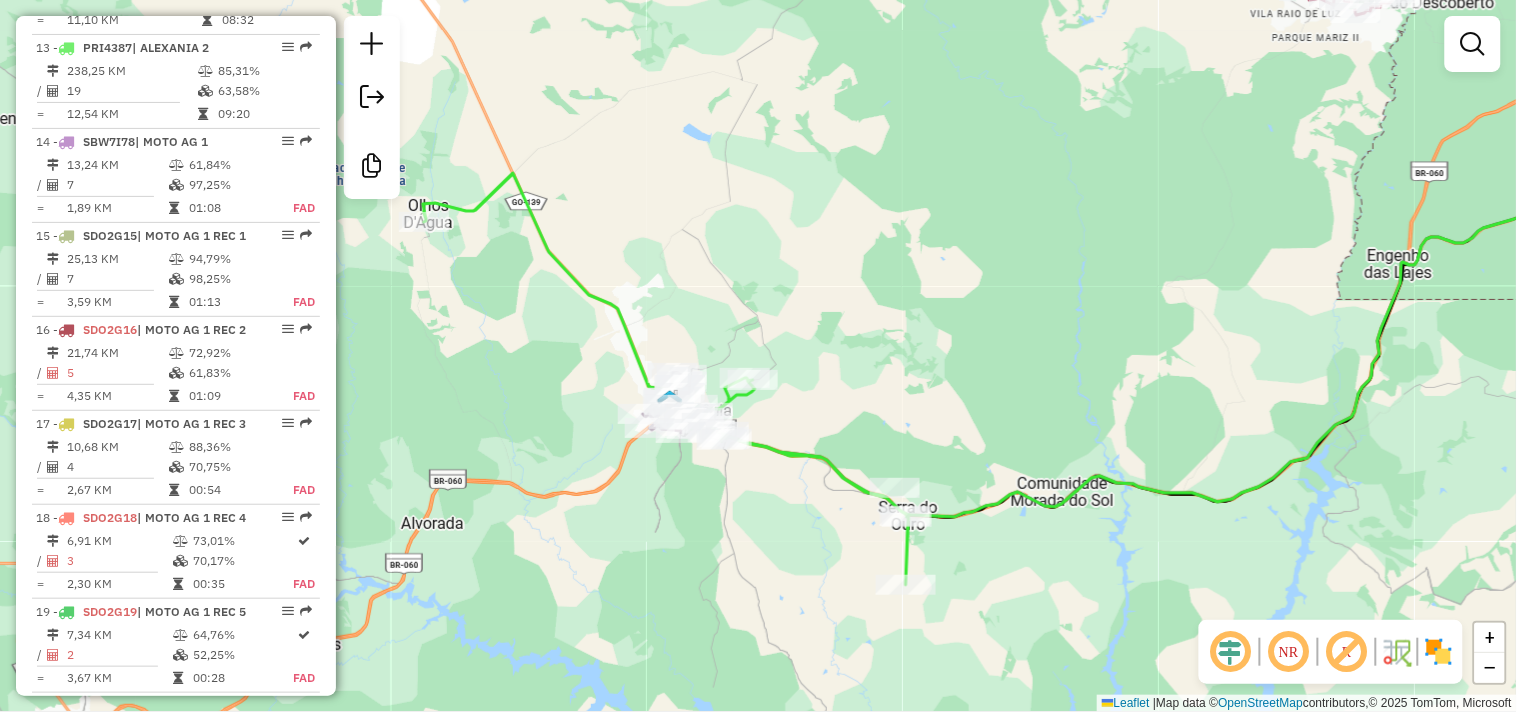 drag, startPoint x: 791, startPoint y: 358, endPoint x: 728, endPoint y: 286, distance: 95.67131 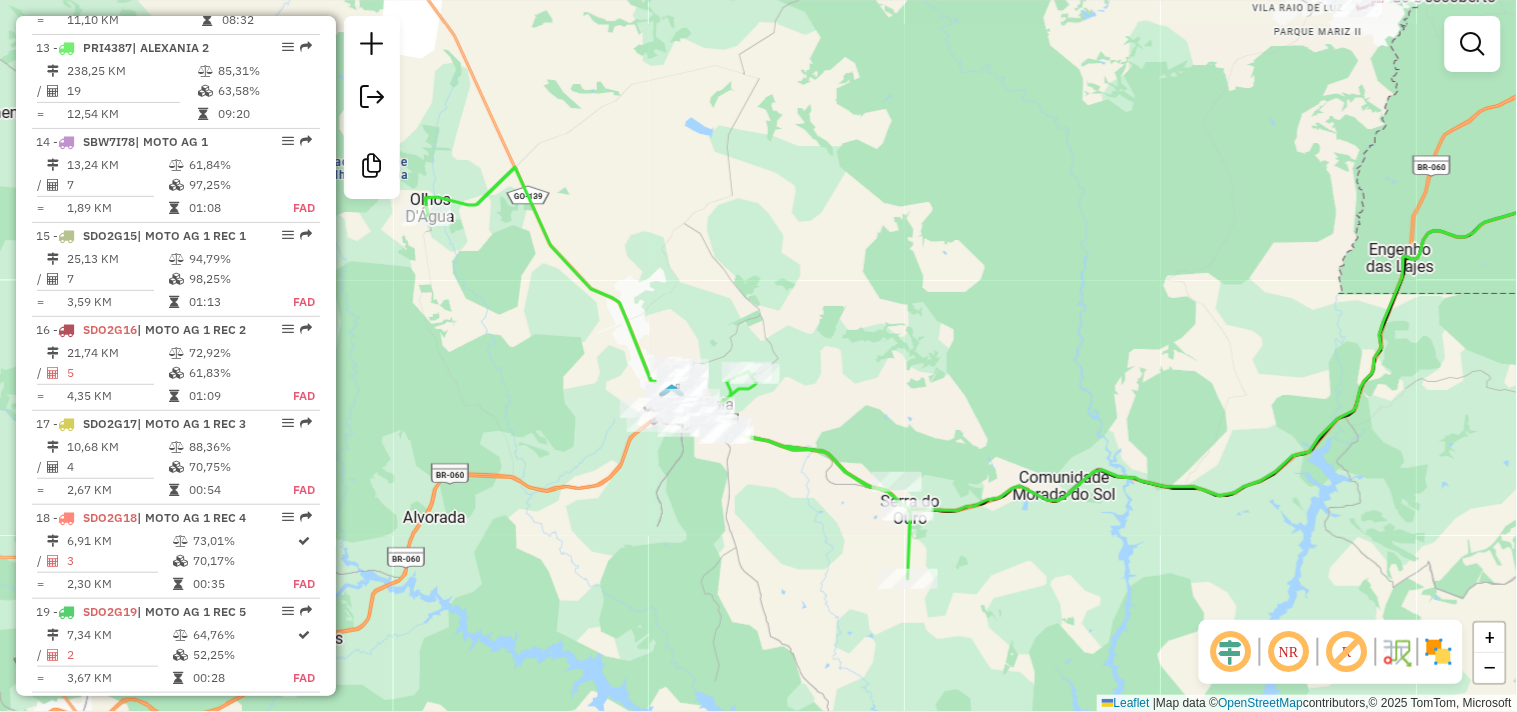 click on "Janela de atendimento Grade de atendimento Capacidade Transportadoras Veículos Cliente Pedidos  Rotas Selecione os dias de semana para filtrar as janelas de atendimento  Seg   Ter   Qua   Qui   Sex   Sáb   Dom  Informe o período da janela de atendimento: De: Até:  Filtrar exatamente a janela do cliente  Considerar janela de atendimento padrão  Selecione os dias de semana para filtrar as grades de atendimento  Seg   Ter   Qua   Qui   Sex   Sáb   Dom   Considerar clientes sem dia de atendimento cadastrado  Clientes fora do dia de atendimento selecionado Filtrar as atividades entre os valores definidos abaixo:  Peso mínimo:   Peso máximo:   Cubagem mínima:   Cubagem máxima:   De:   Até:  Filtrar as atividades entre o tempo de atendimento definido abaixo:  De:   Até:   Considerar capacidade total dos clientes não roteirizados Transportadora: Selecione um ou mais itens Tipo de veículo: Selecione um ou mais itens Veículo: Selecione um ou mais itens Motorista: Selecione um ou mais itens Nome: Rótulo:" 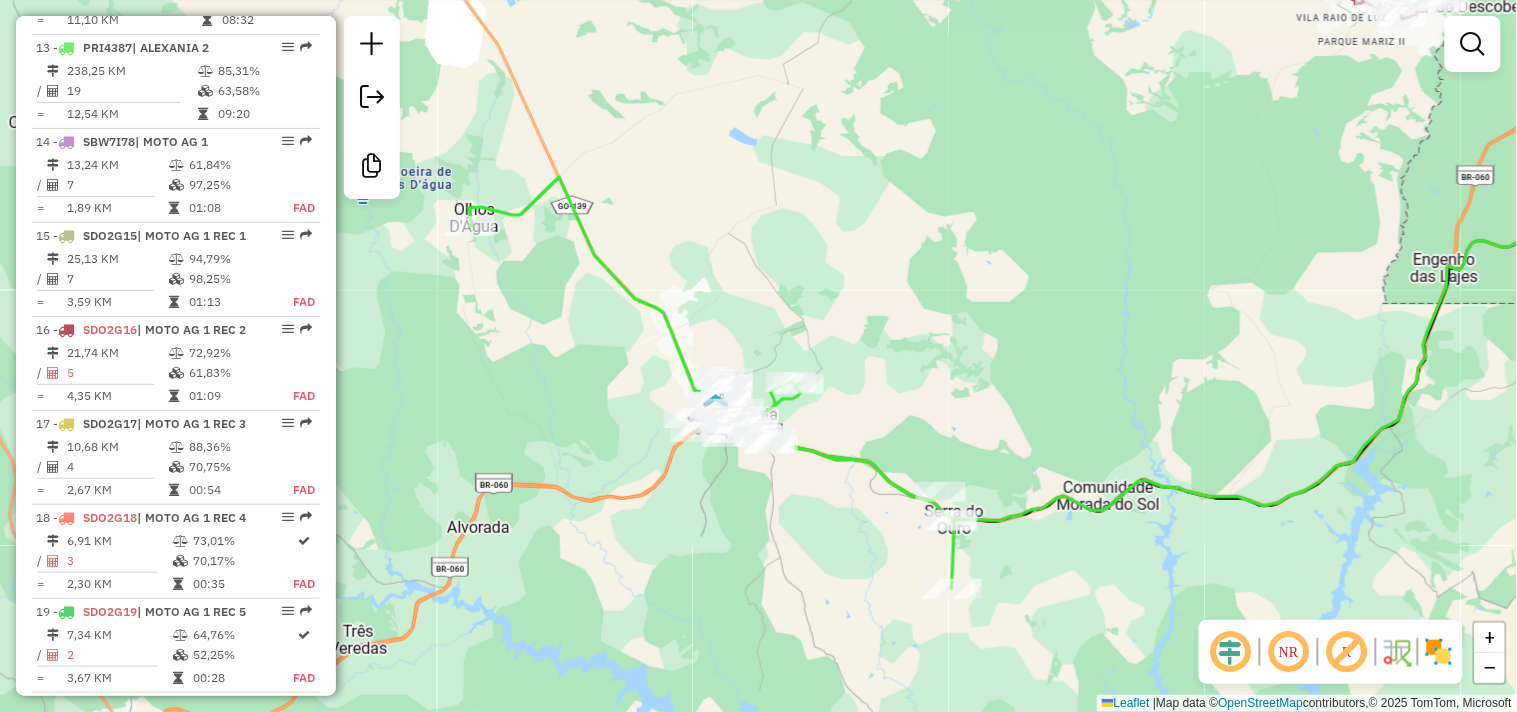 drag, startPoint x: 453, startPoint y: 277, endPoint x: 488, endPoint y: 287, distance: 36.40055 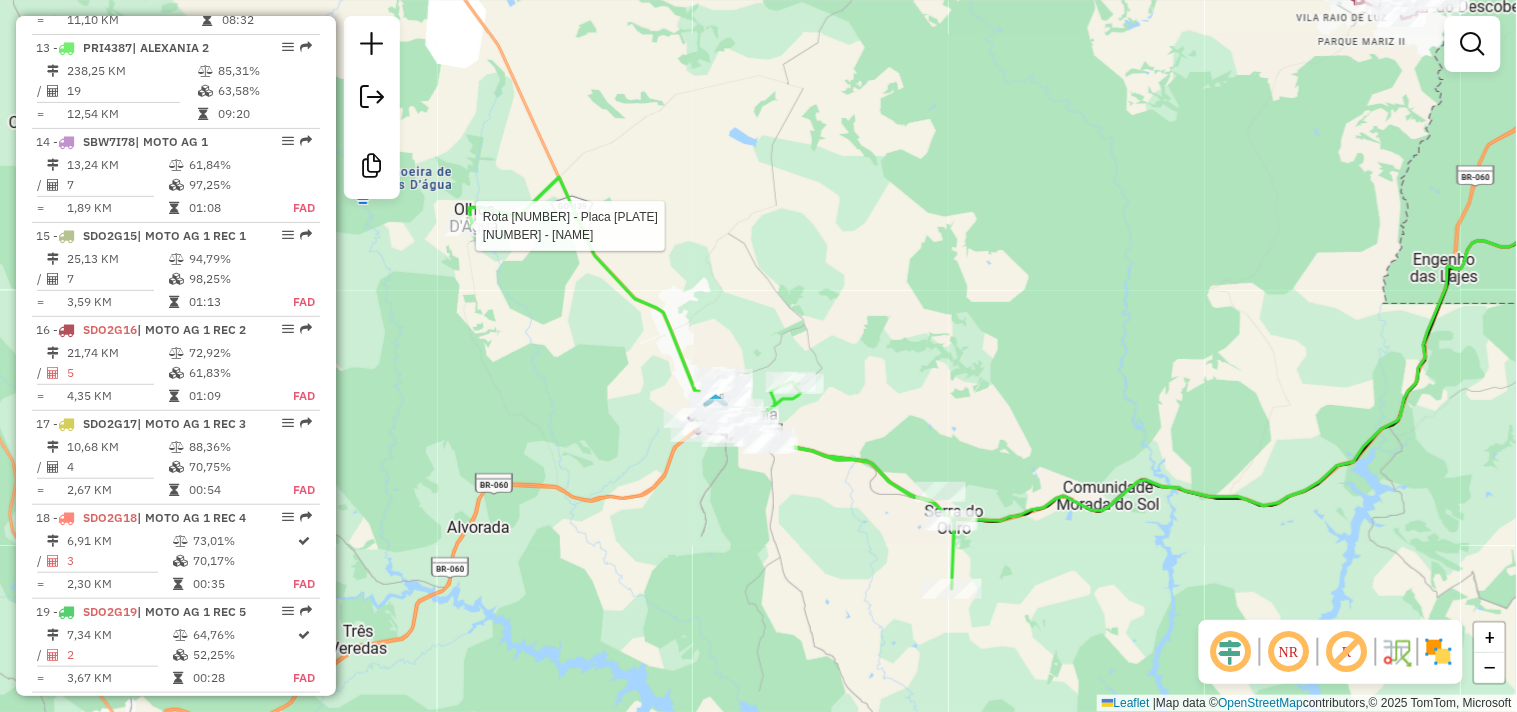 select on "**********" 